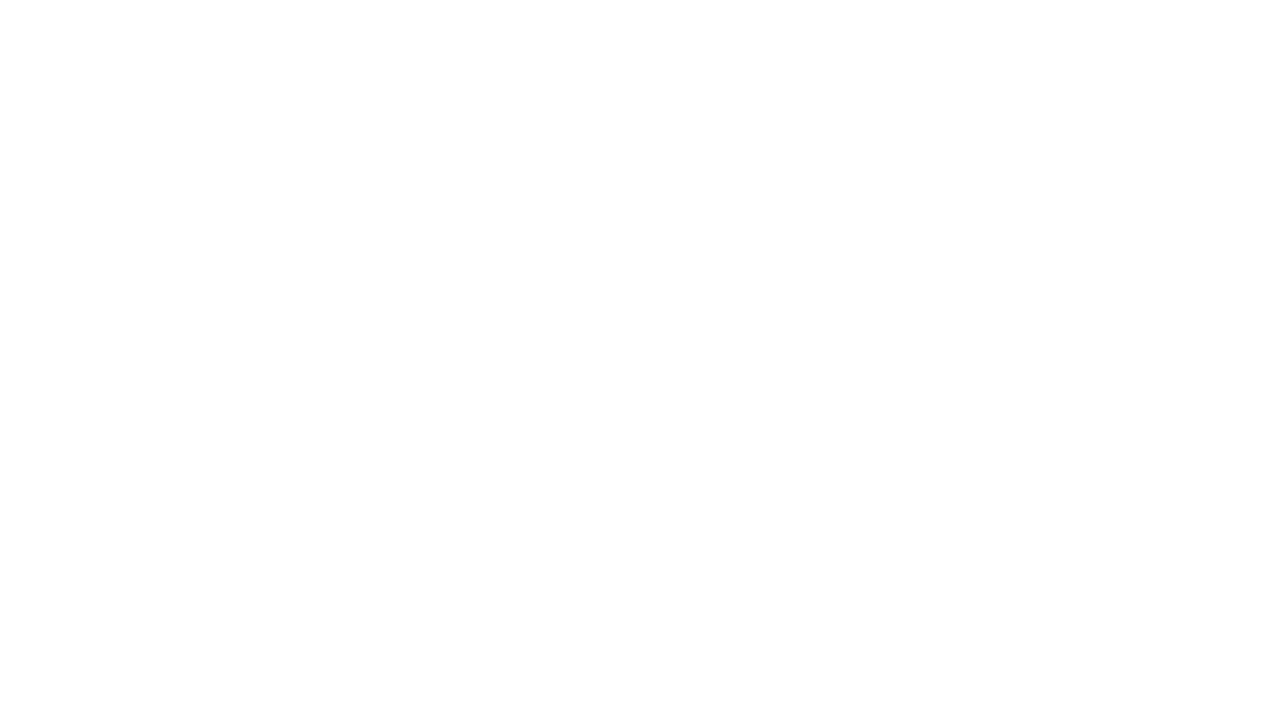 scroll, scrollTop: 0, scrollLeft: 0, axis: both 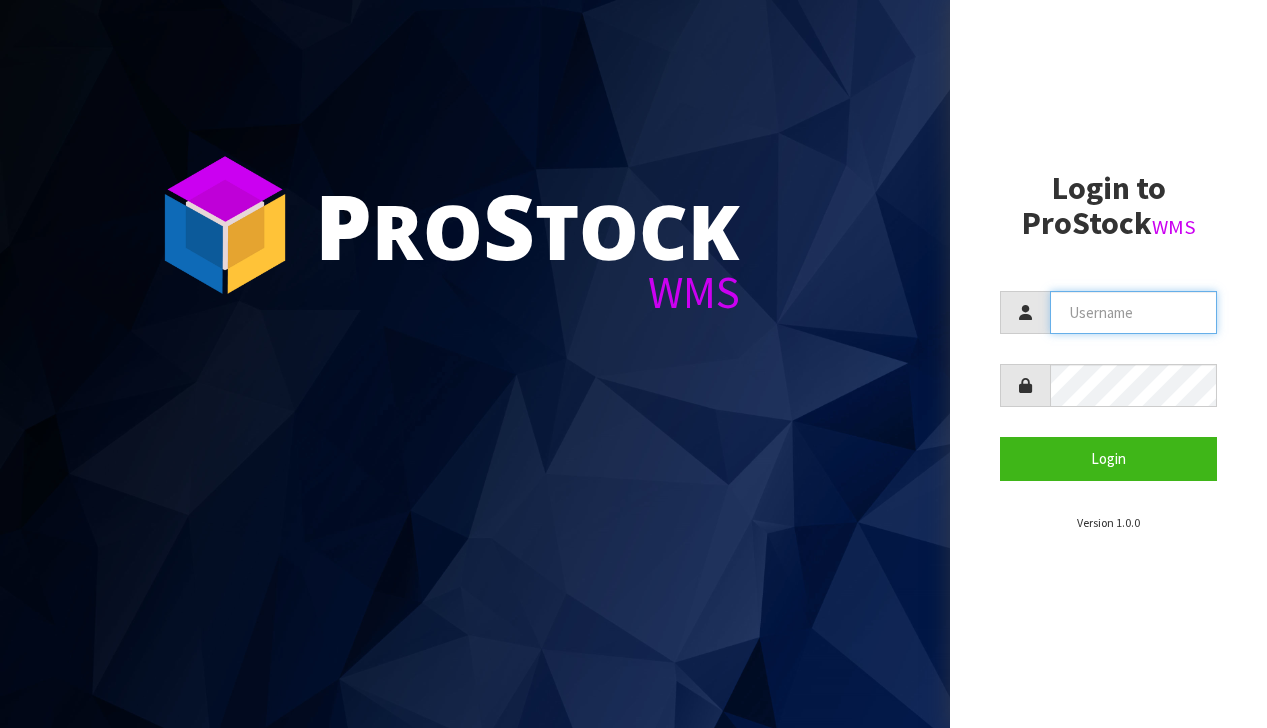 type on "support@[DOMAIN]" 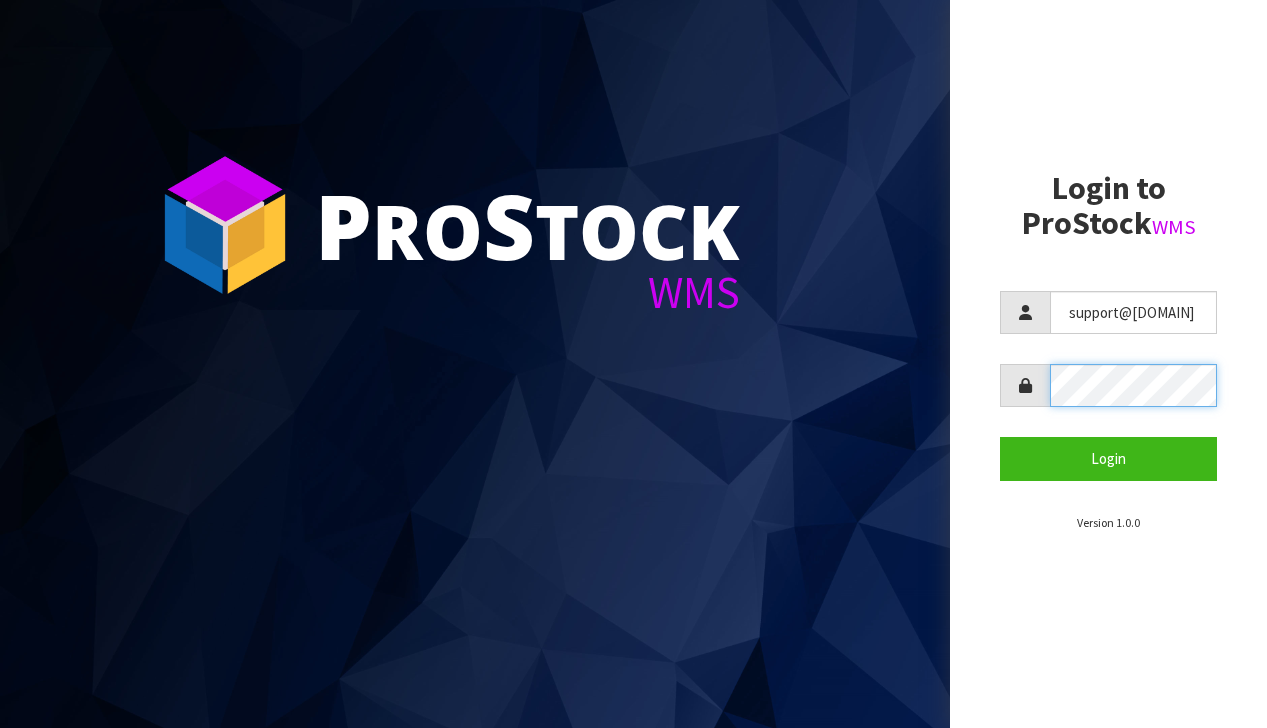 click on "Login" at bounding box center (1108, 458) 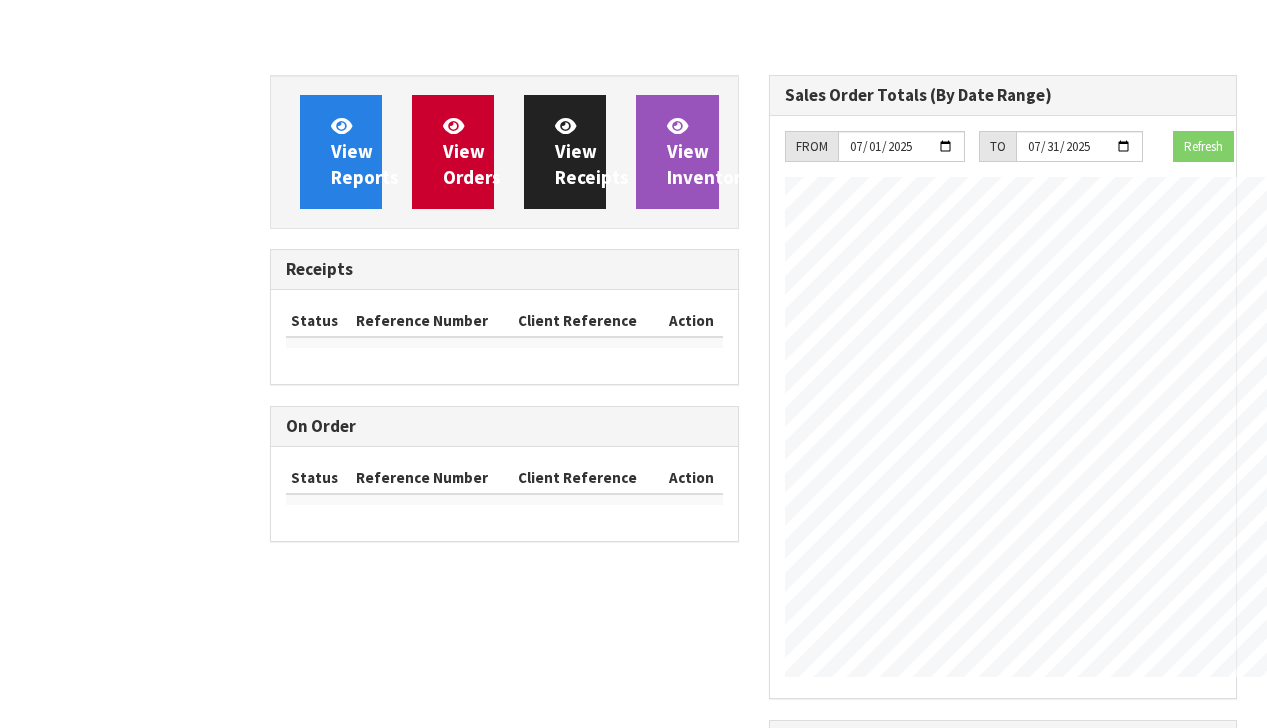 scroll, scrollTop: 162, scrollLeft: 0, axis: vertical 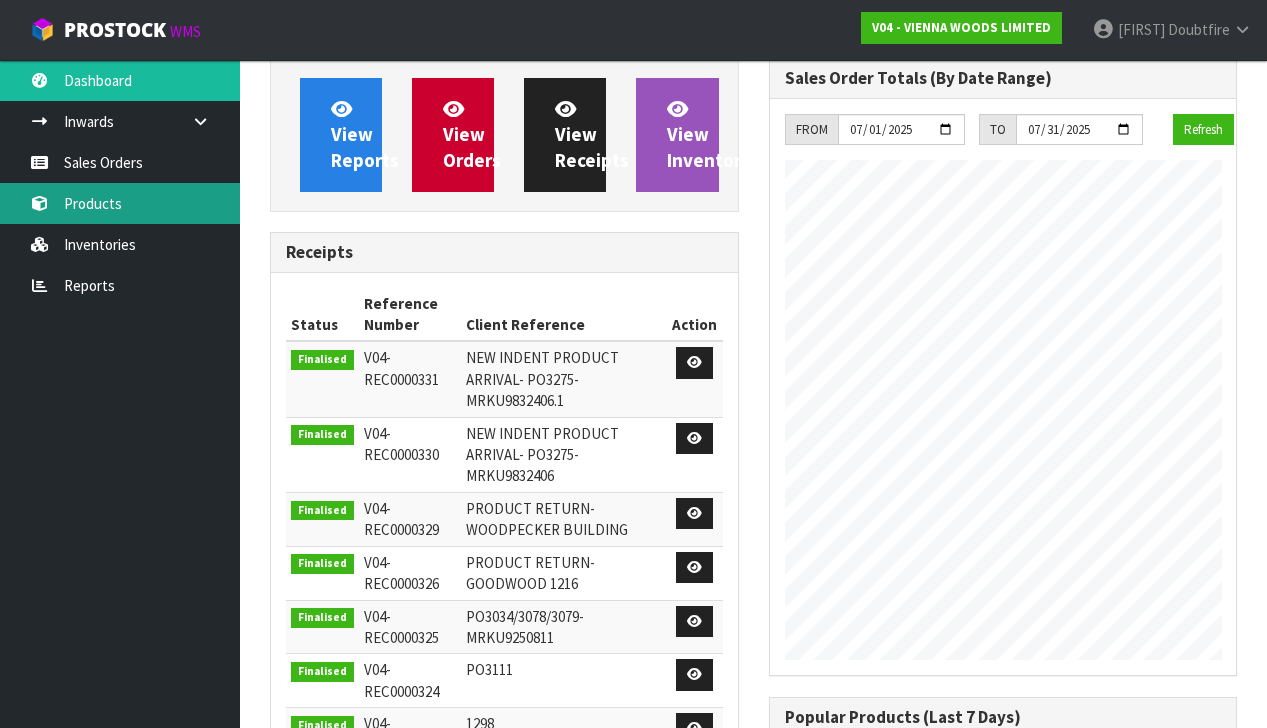 click on "Products" at bounding box center [120, 203] 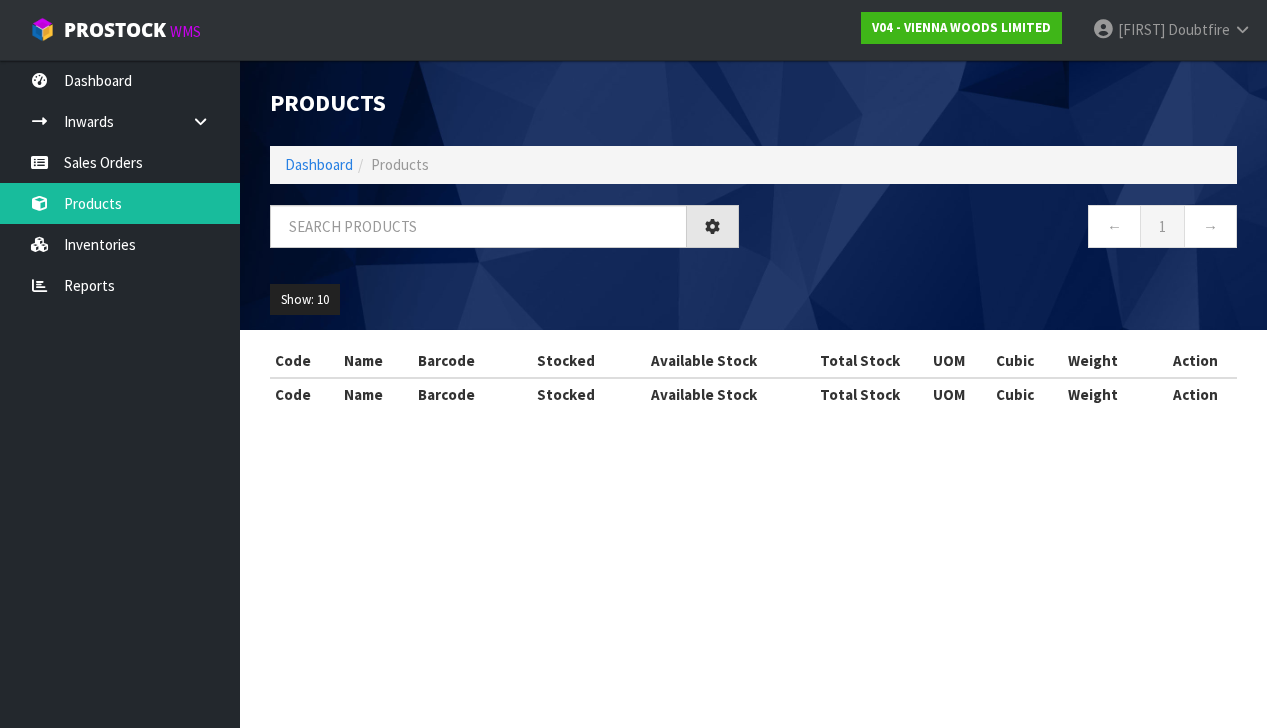 scroll, scrollTop: 0, scrollLeft: 0, axis: both 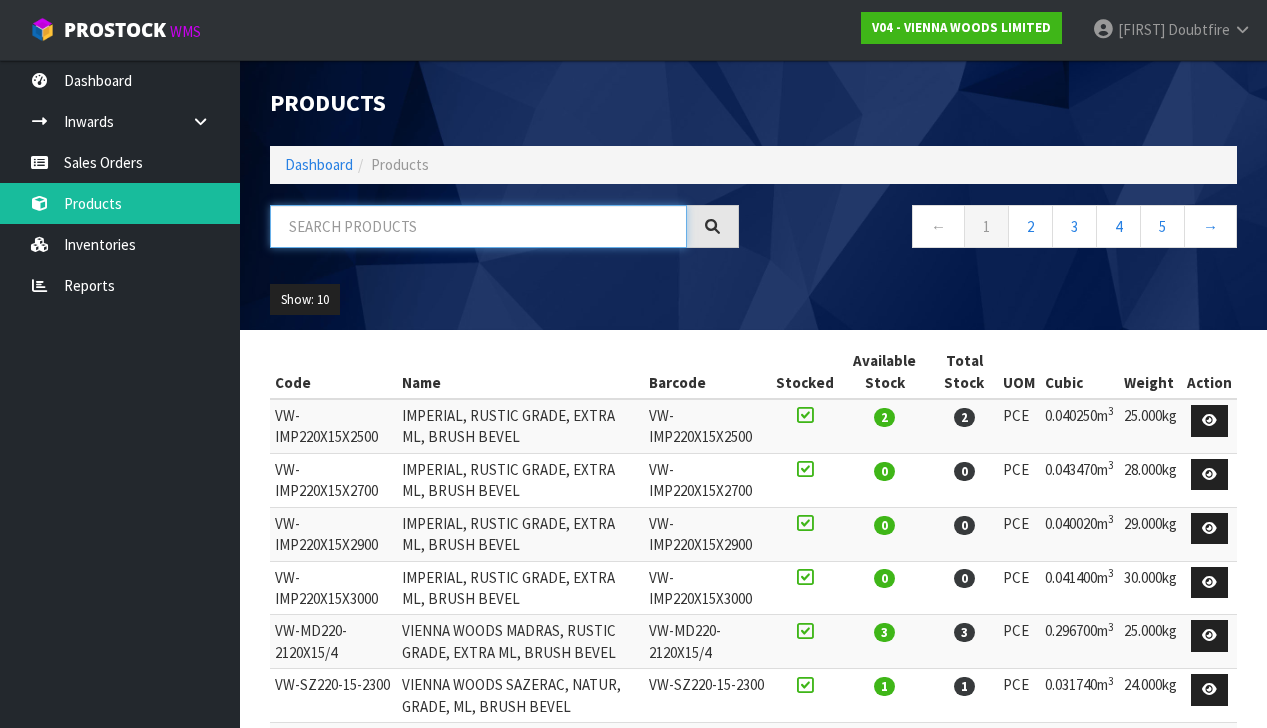 click at bounding box center (478, 226) 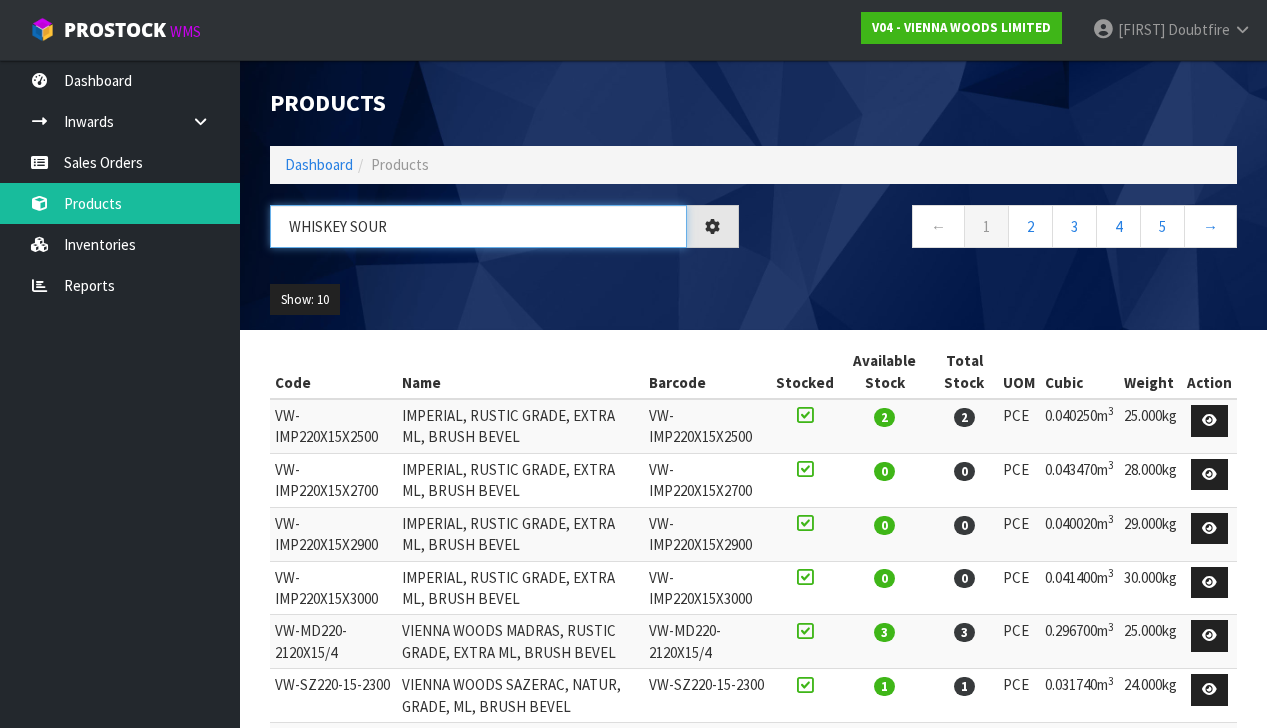 type on "WHISKEY SOUR" 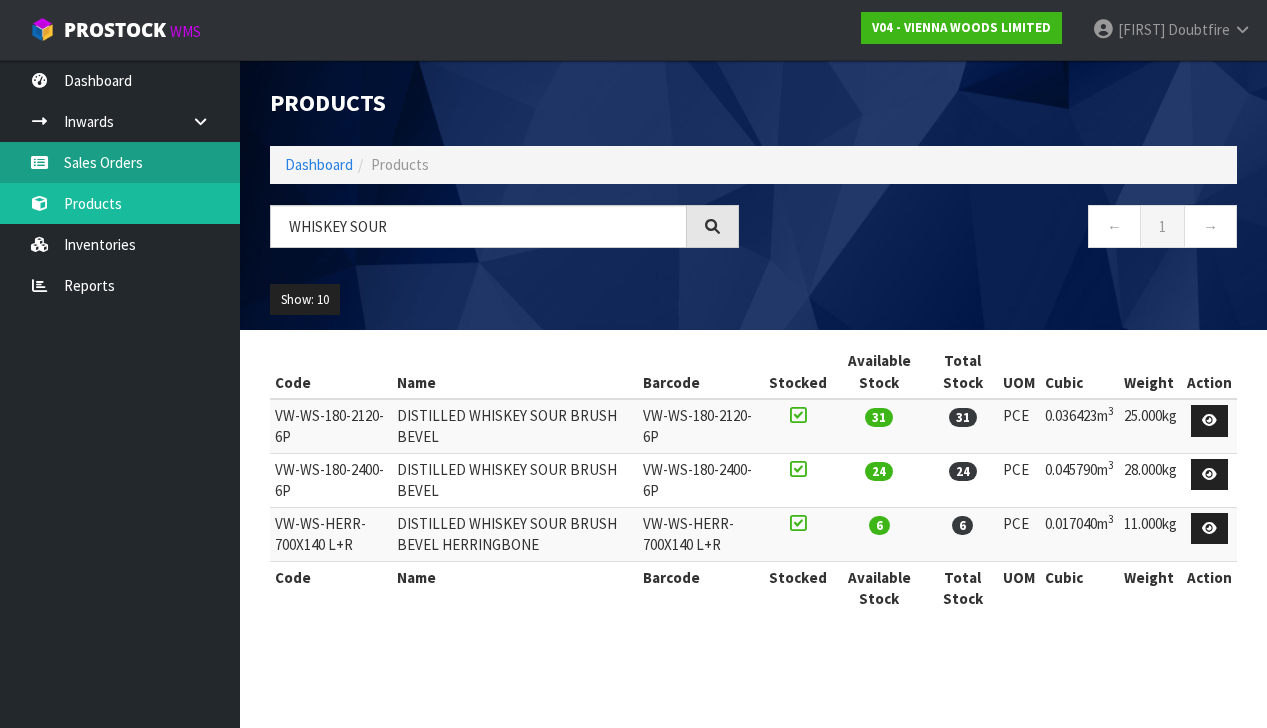 click on "Sales Orders" at bounding box center (120, 162) 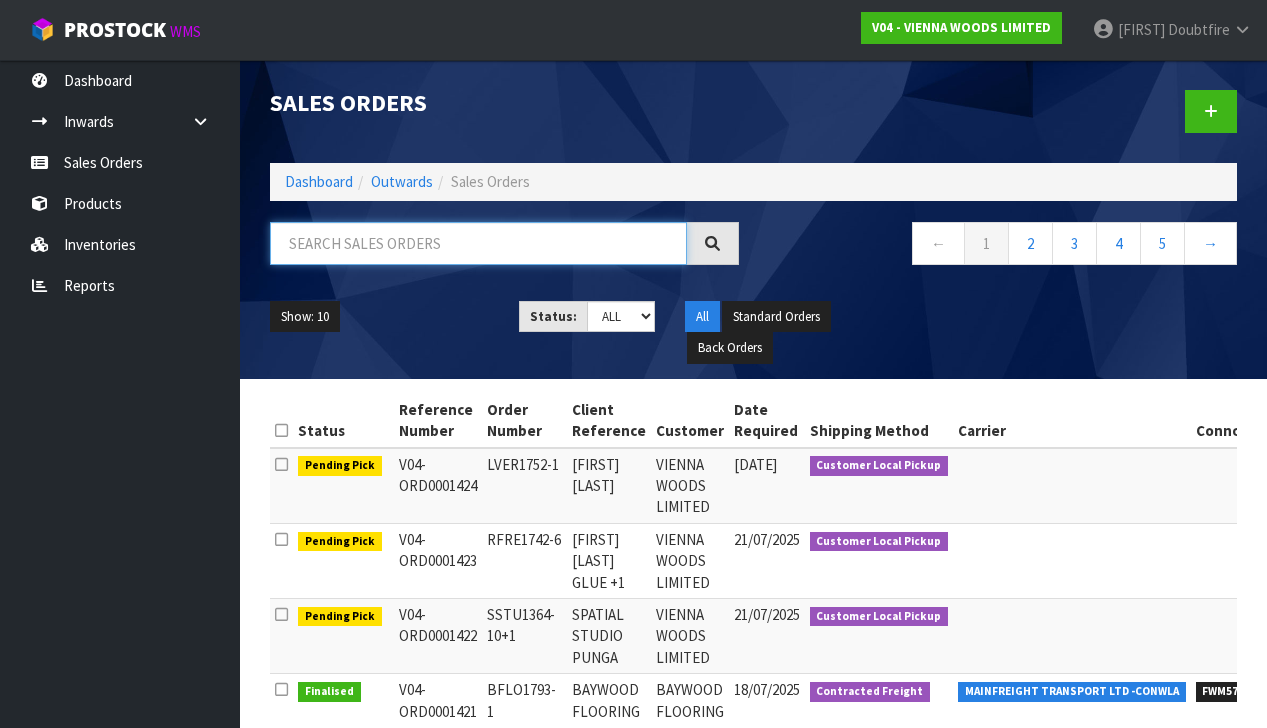 click at bounding box center [478, 243] 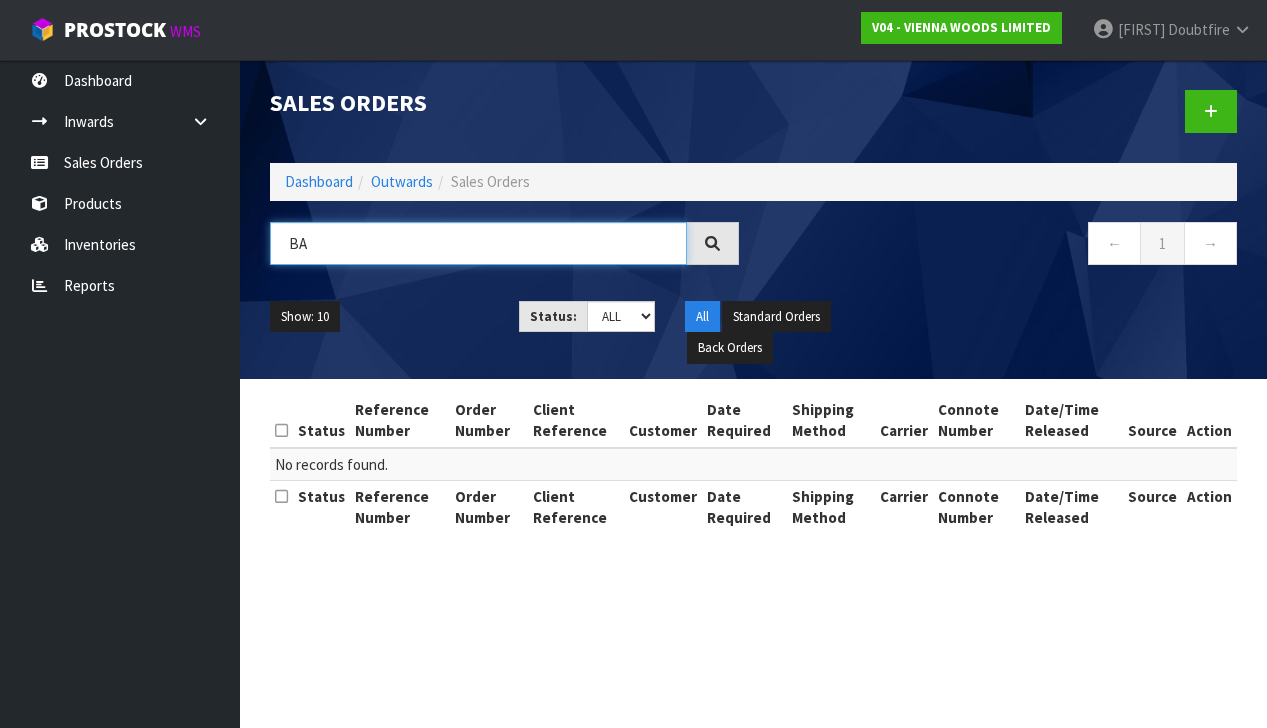 type on "B" 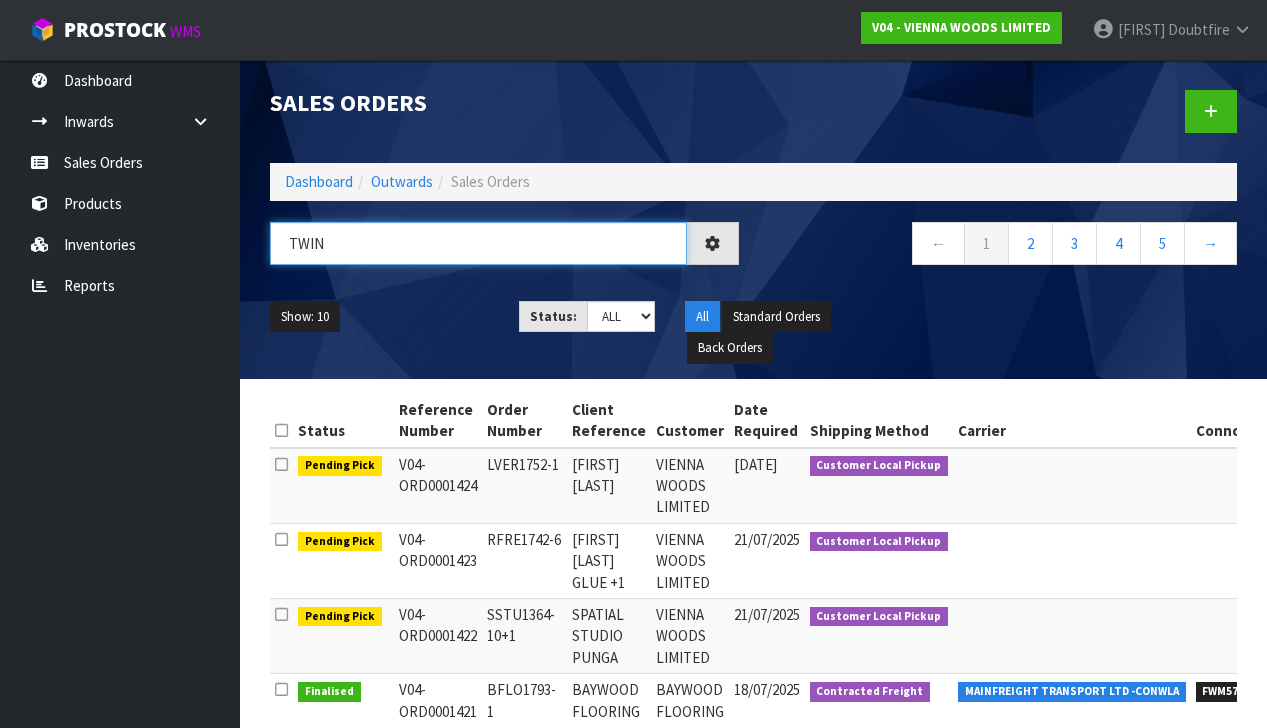 type on "TWIN" 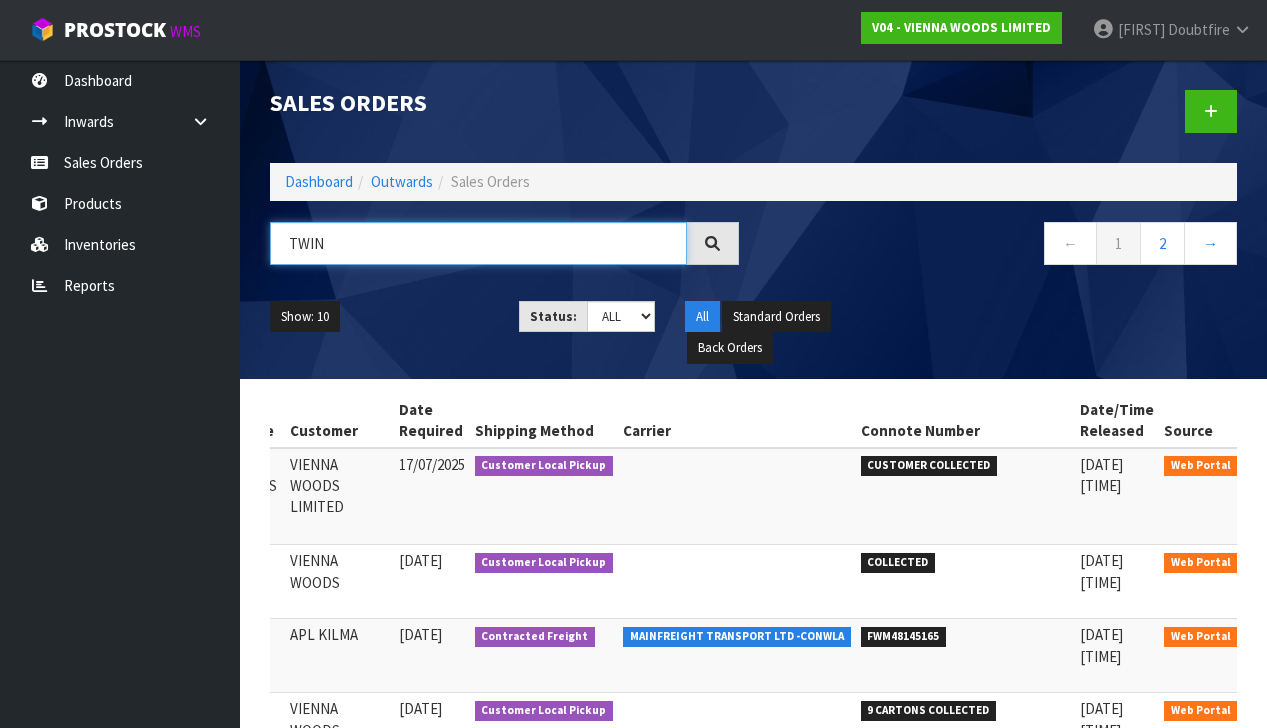 scroll, scrollTop: 0, scrollLeft: 407, axis: horizontal 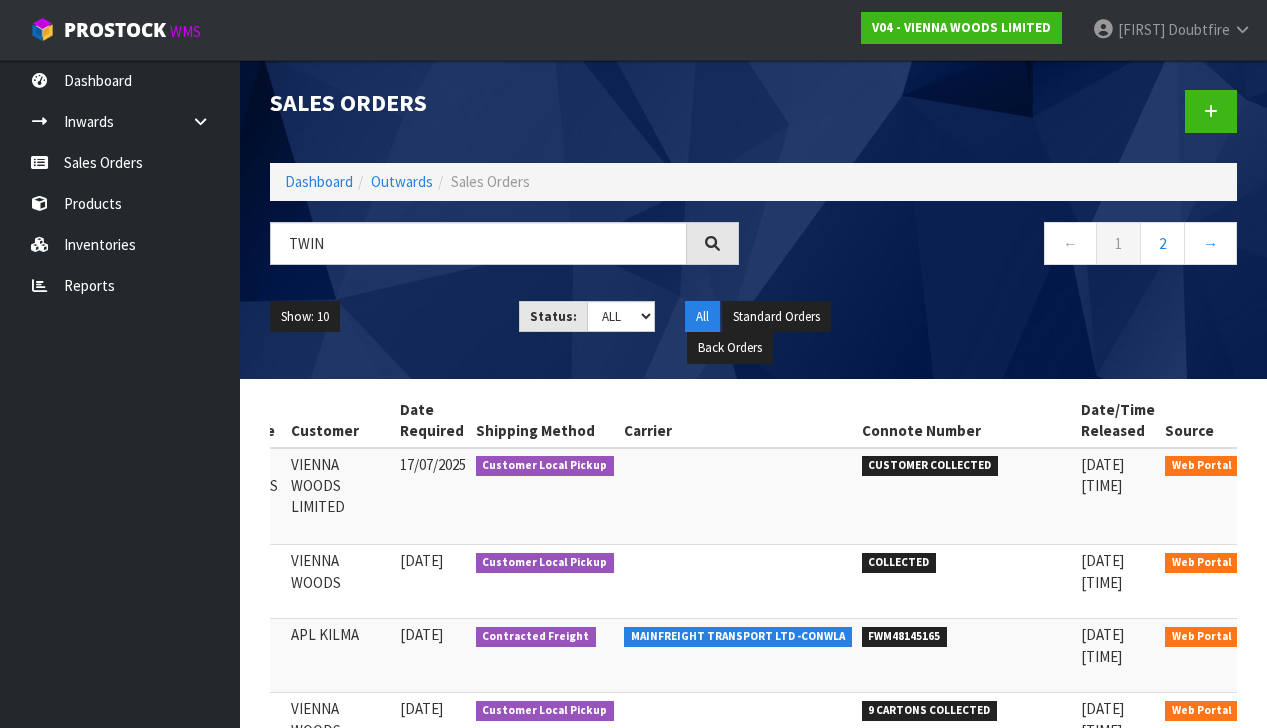 click at bounding box center [1271, 469] 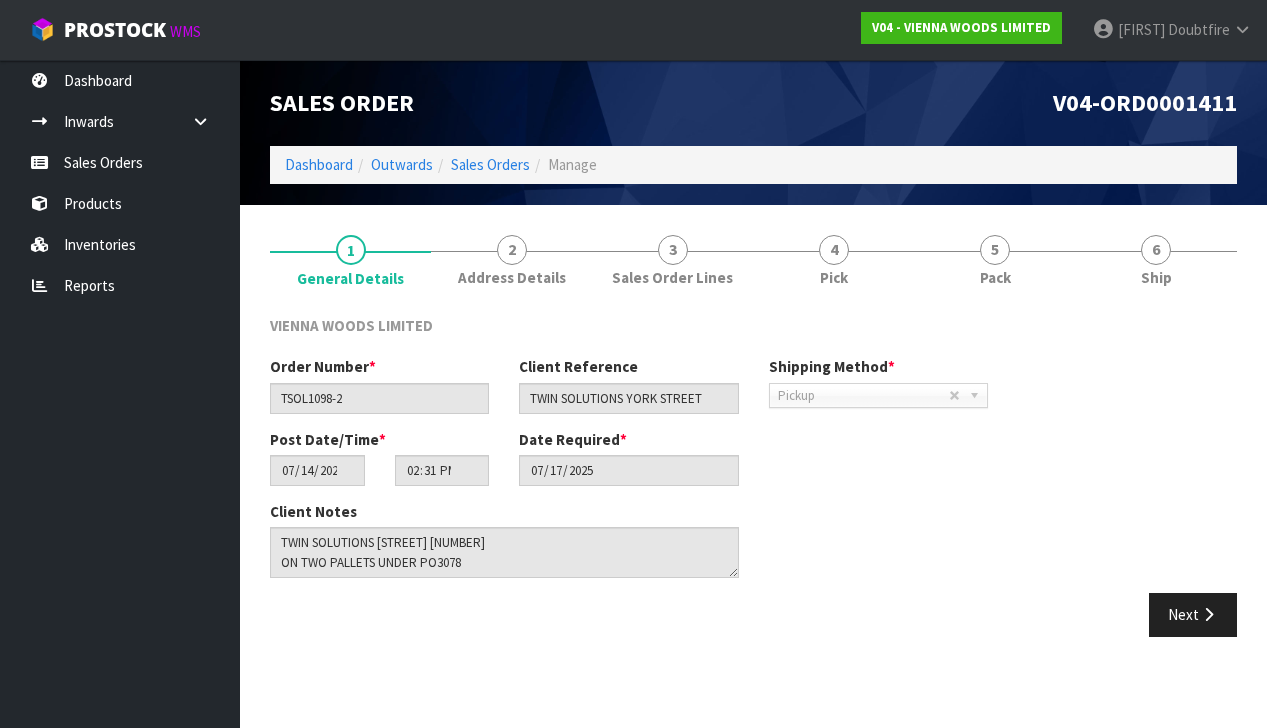 scroll, scrollTop: 0, scrollLeft: 0, axis: both 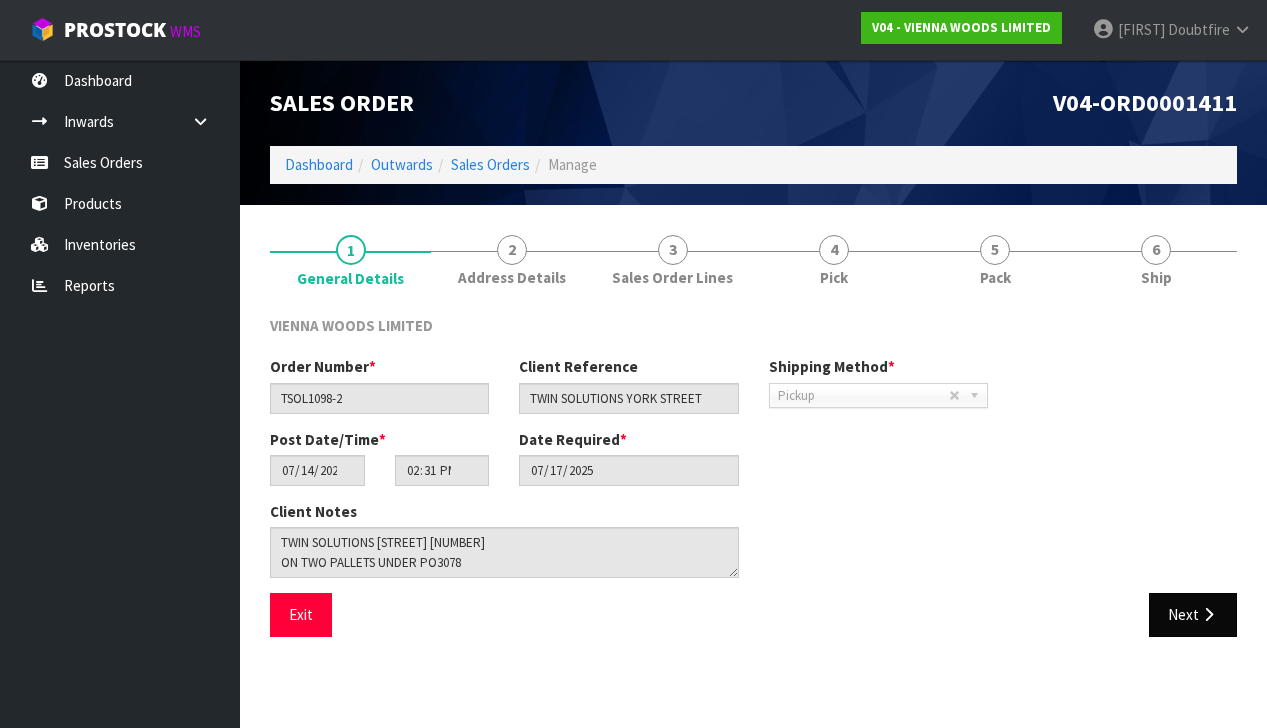 click on "Next" at bounding box center (1193, 614) 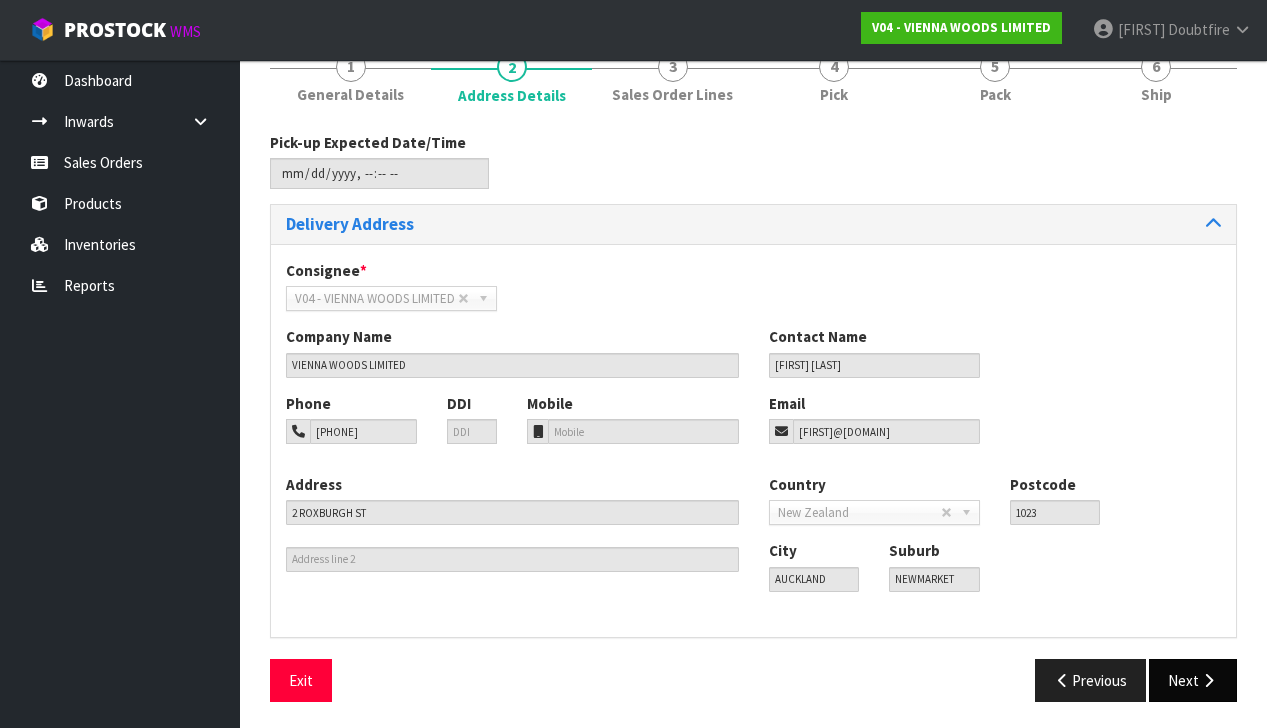 scroll, scrollTop: 182, scrollLeft: 0, axis: vertical 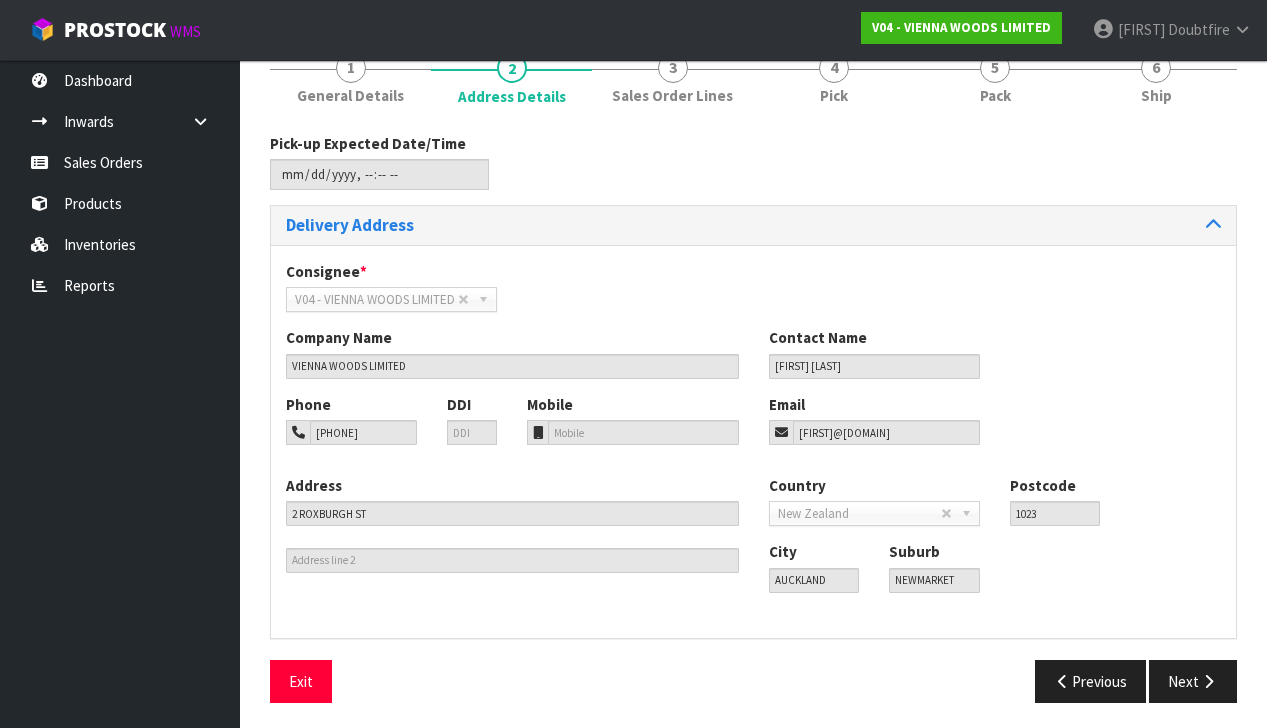click on "Next" at bounding box center (1193, 681) 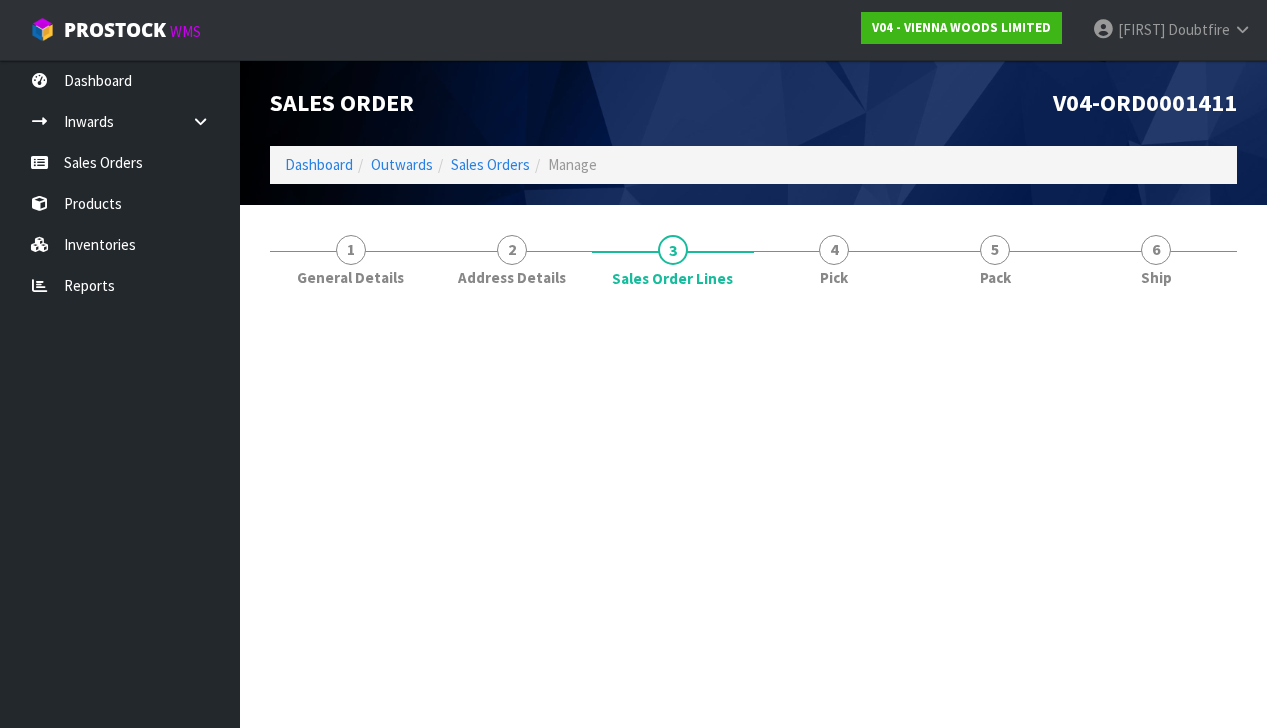 scroll, scrollTop: 0, scrollLeft: 0, axis: both 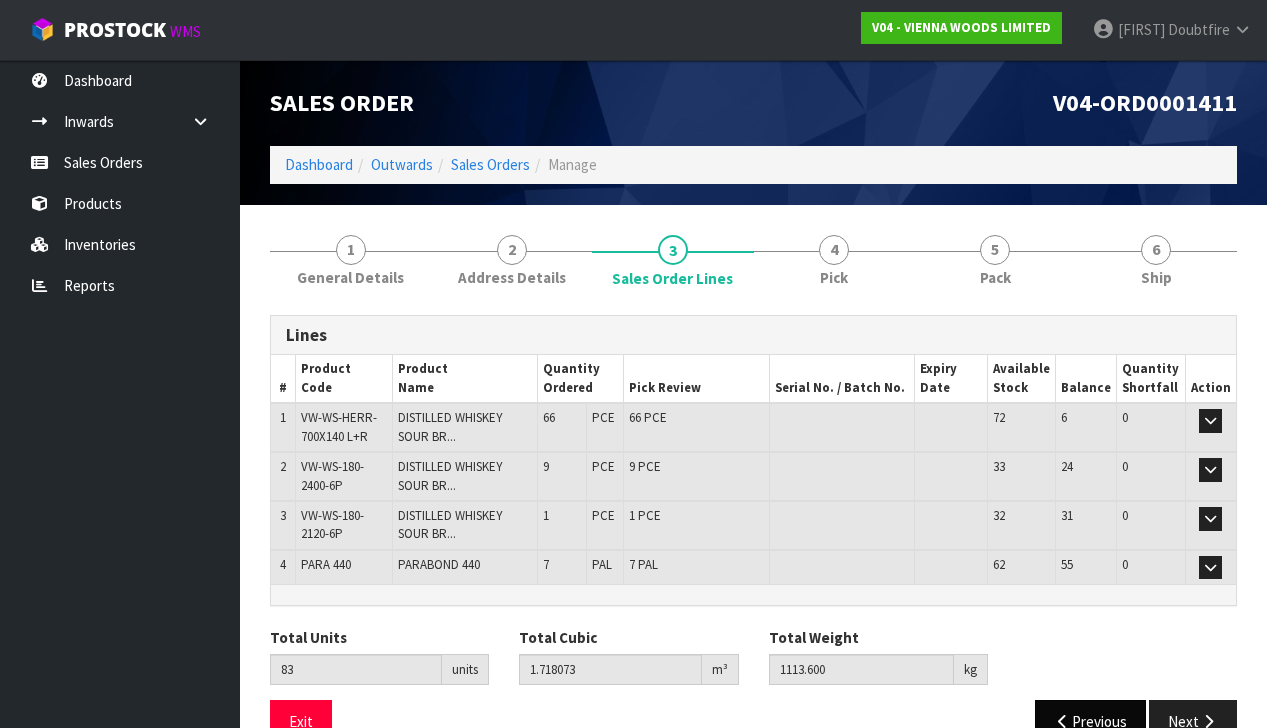 click on "Previous" at bounding box center (1091, 721) 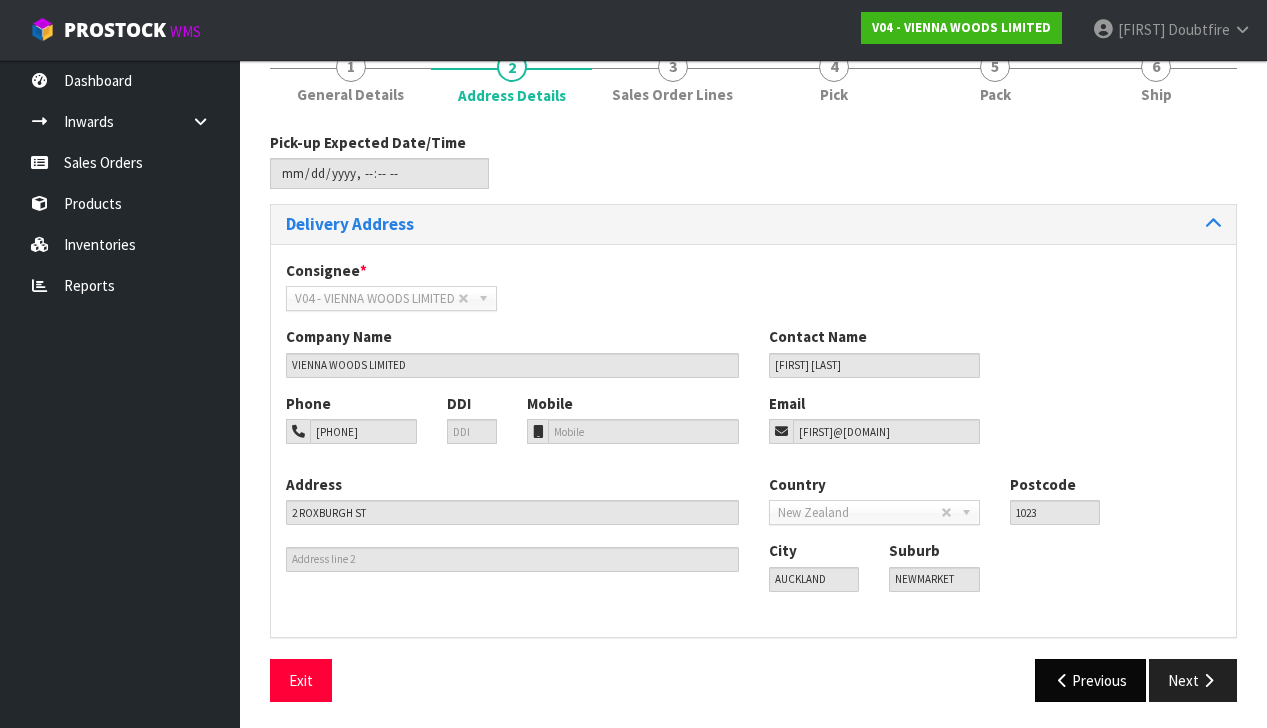 scroll, scrollTop: 182, scrollLeft: 0, axis: vertical 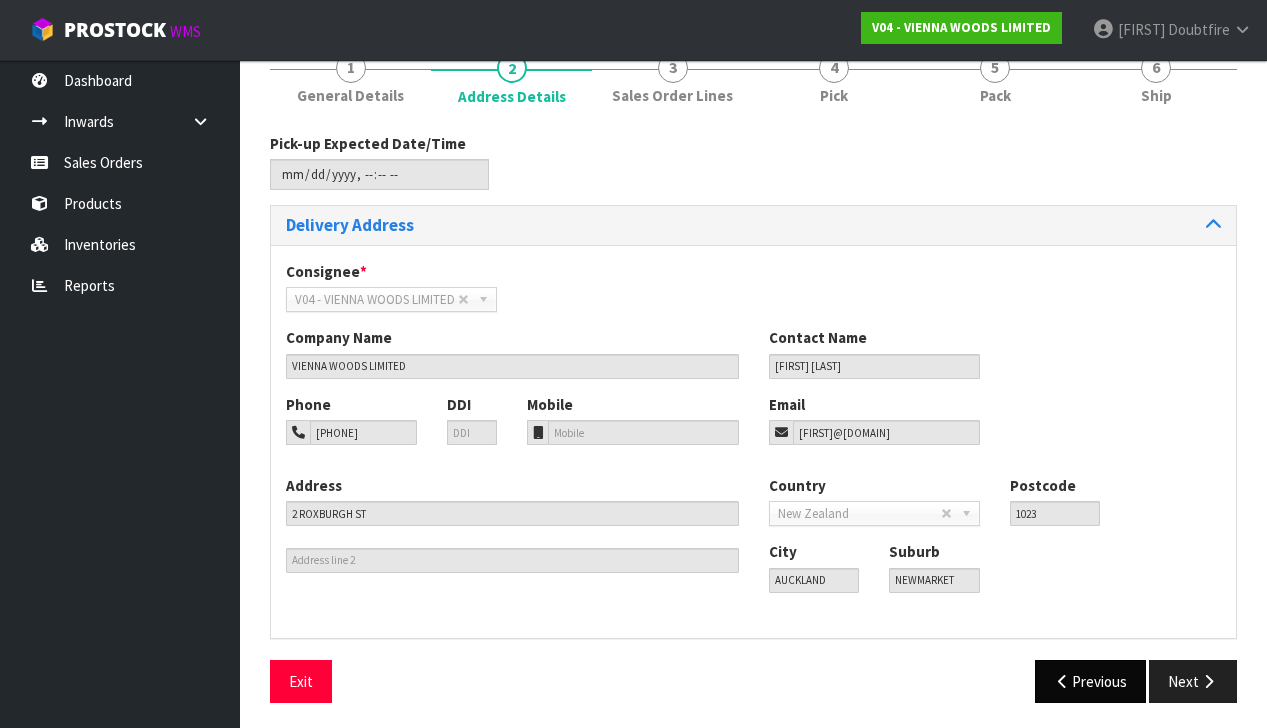 click on "Previous" at bounding box center (1091, 681) 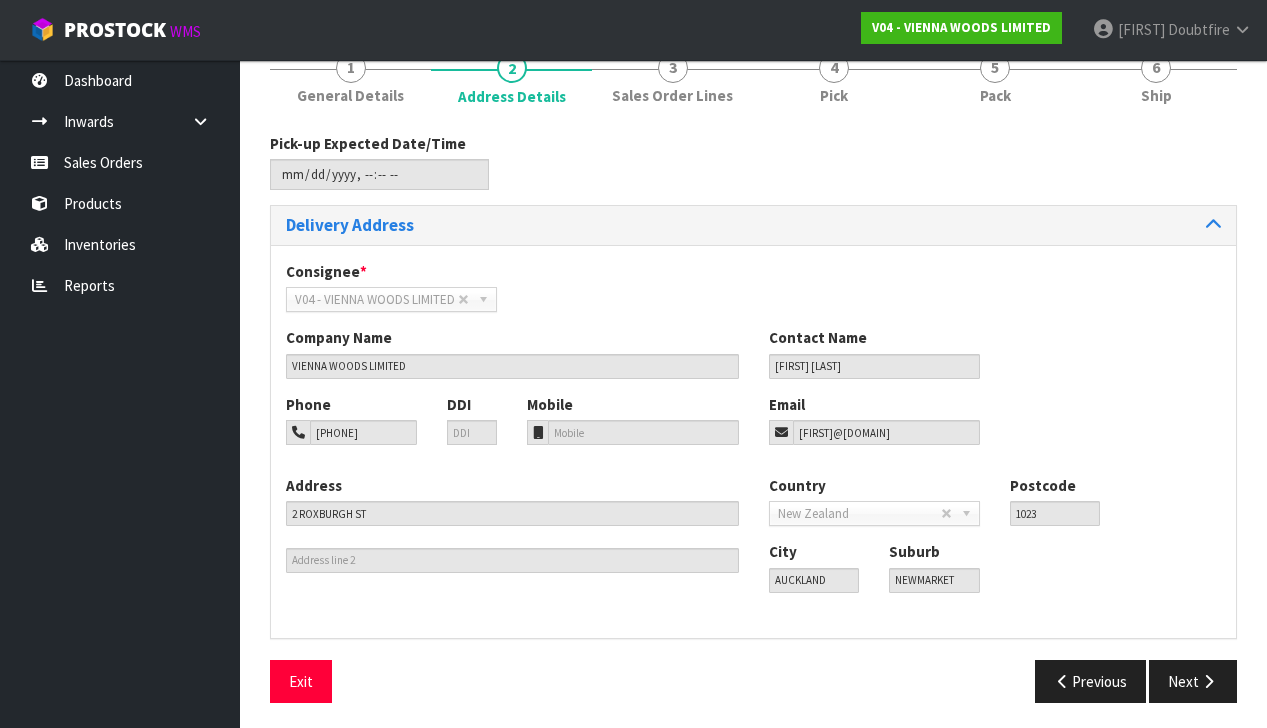 scroll, scrollTop: 0, scrollLeft: 0, axis: both 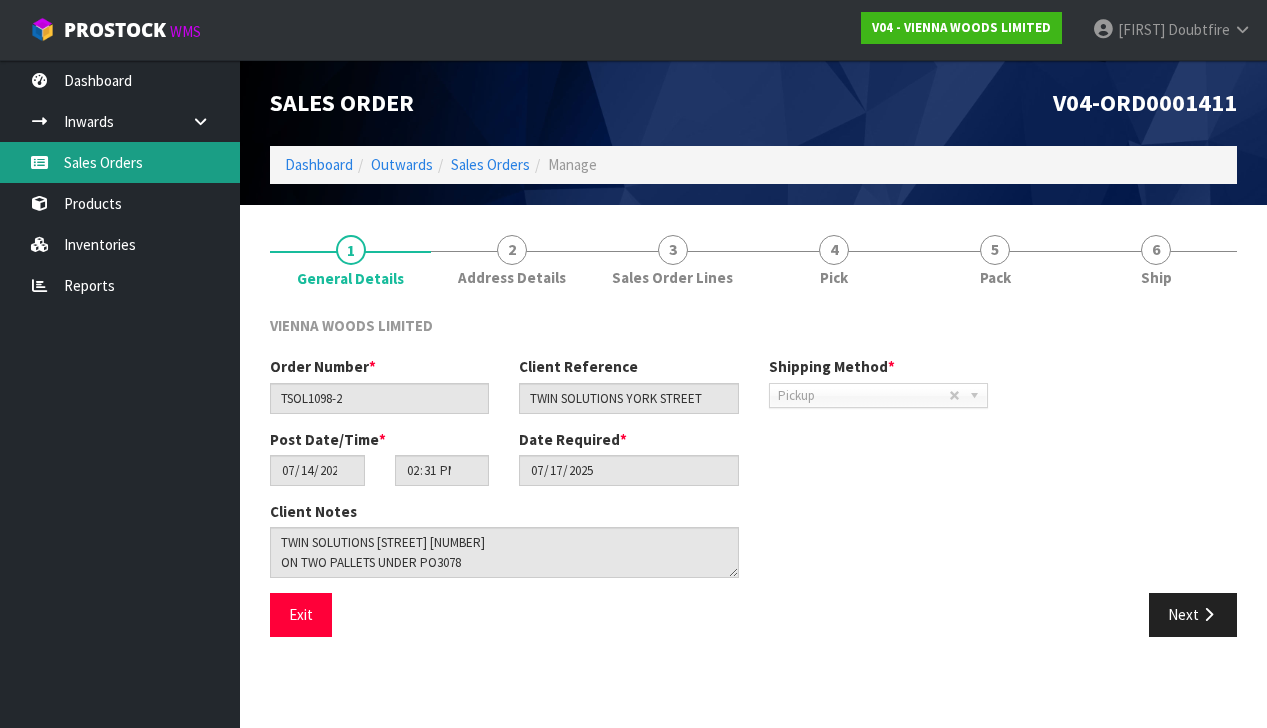 click on "Sales Orders" at bounding box center (120, 162) 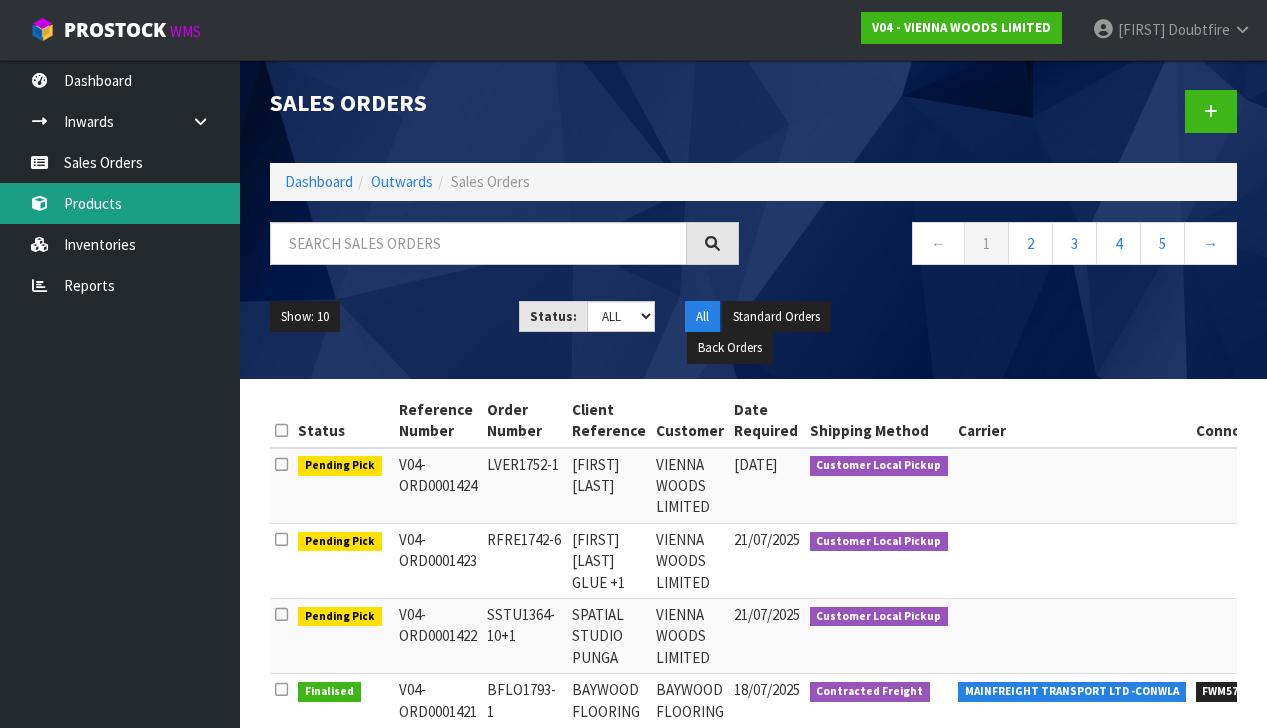 click on "Products" at bounding box center [120, 203] 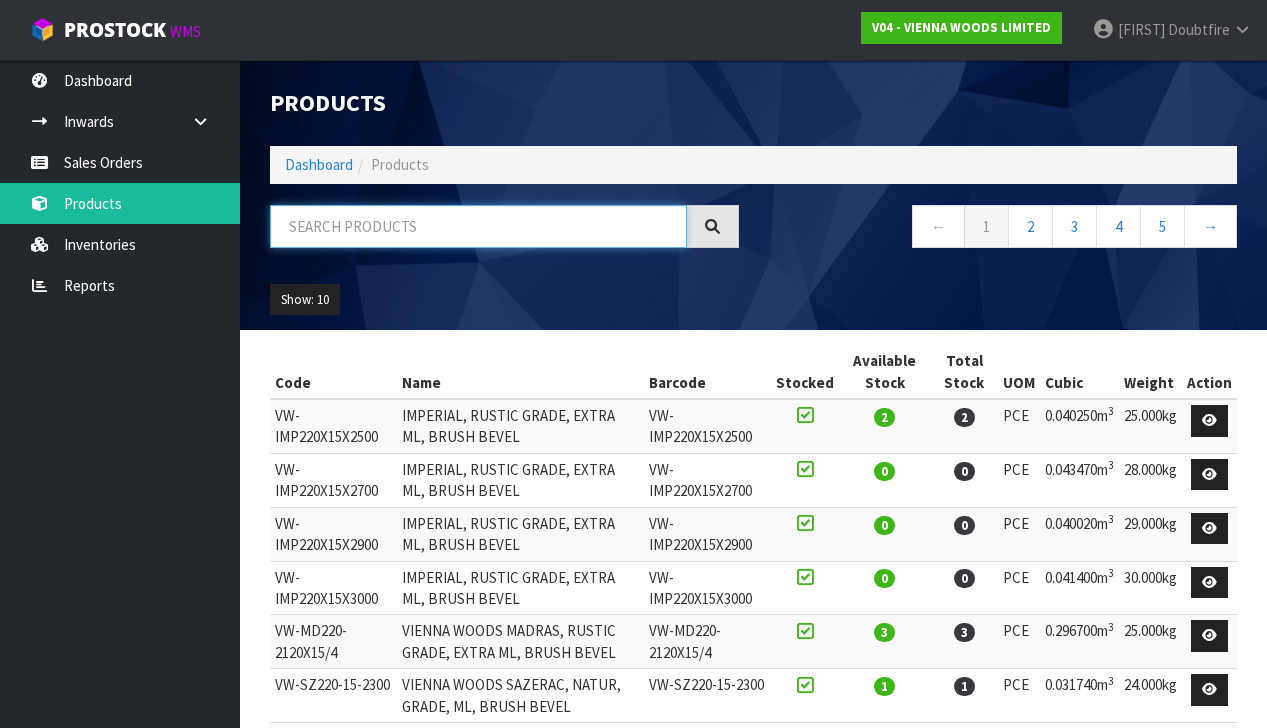 drag, startPoint x: 355, startPoint y: 209, endPoint x: 347, endPoint y: 218, distance: 12.0415945 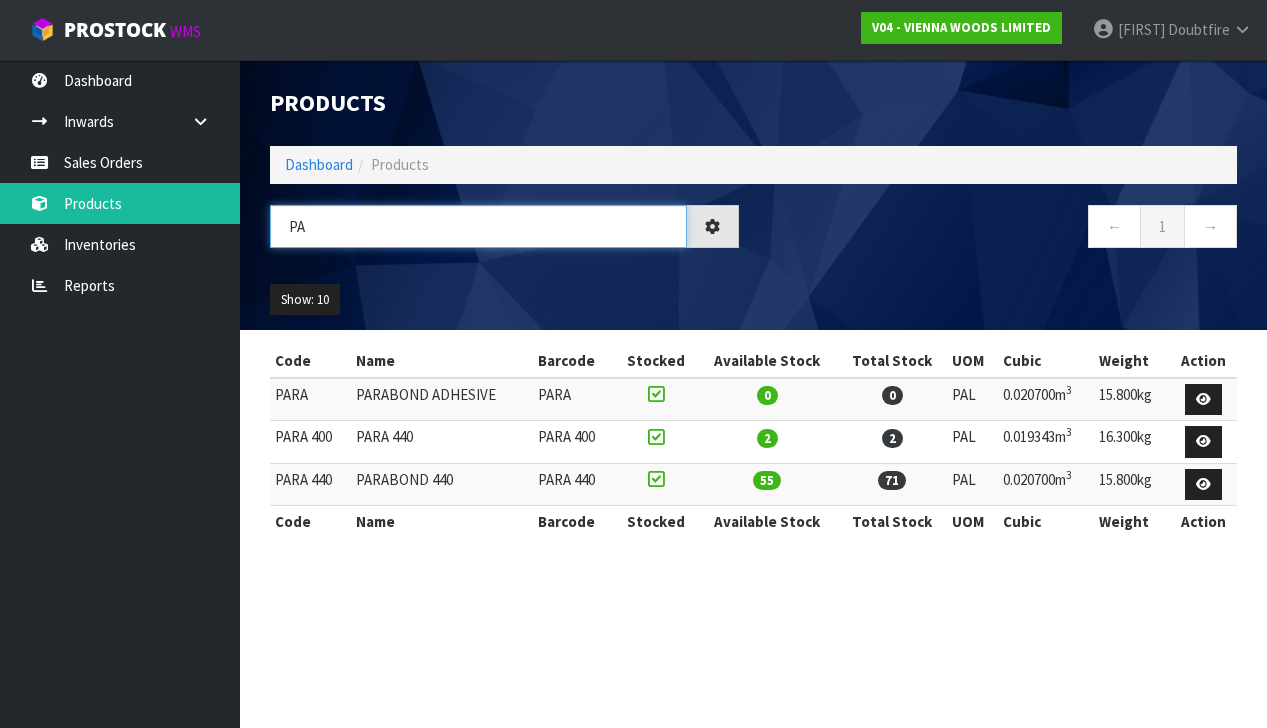 type on "P" 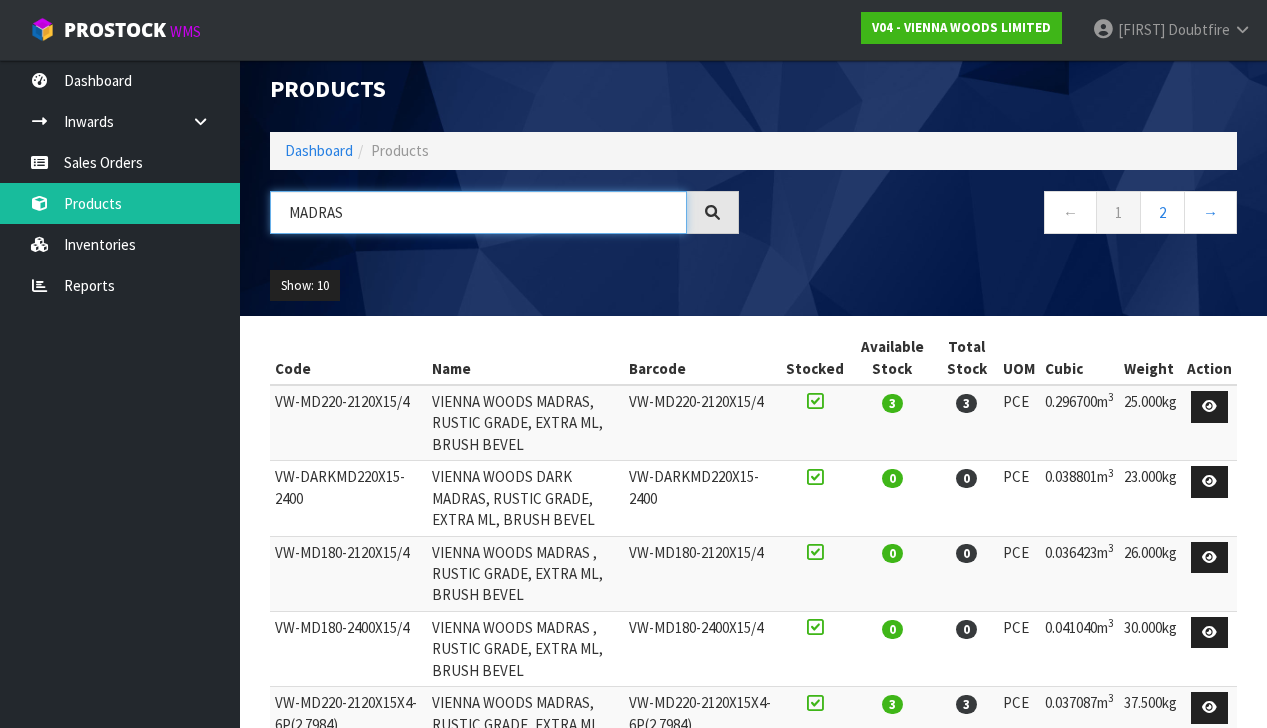 scroll, scrollTop: 11, scrollLeft: 0, axis: vertical 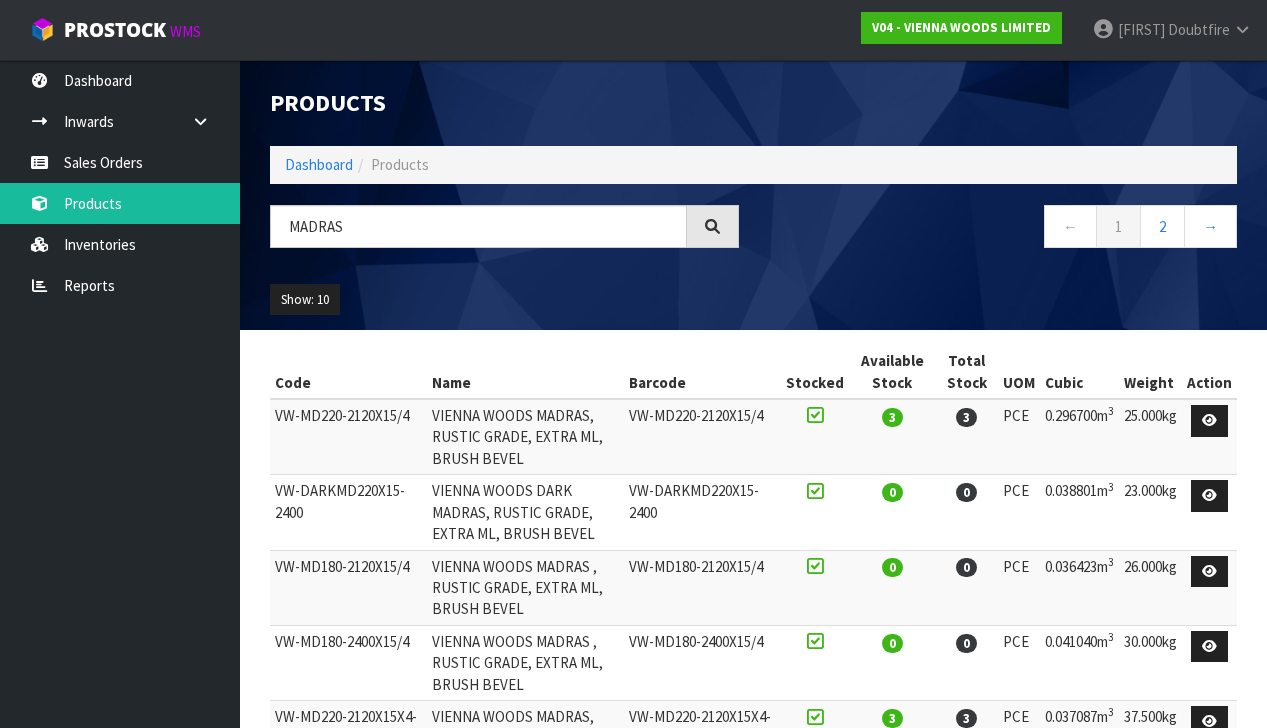 click at bounding box center (712, 226) 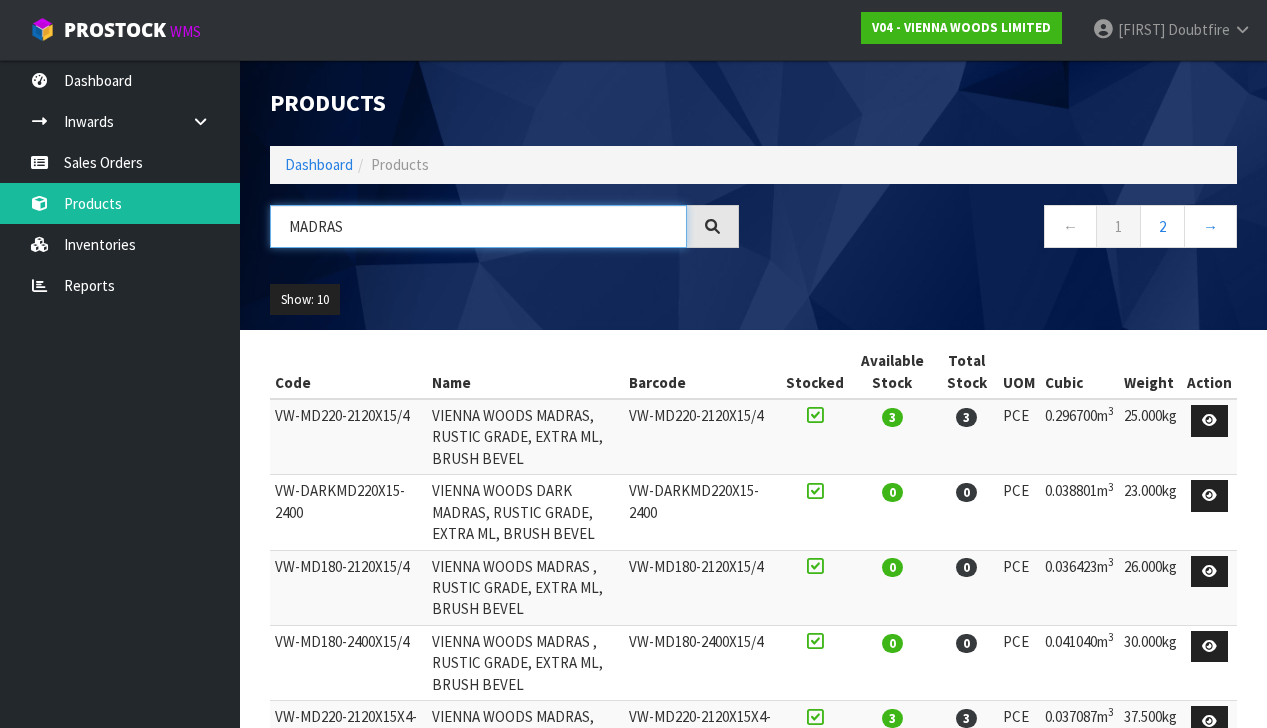click on "MADRAS" at bounding box center [478, 226] 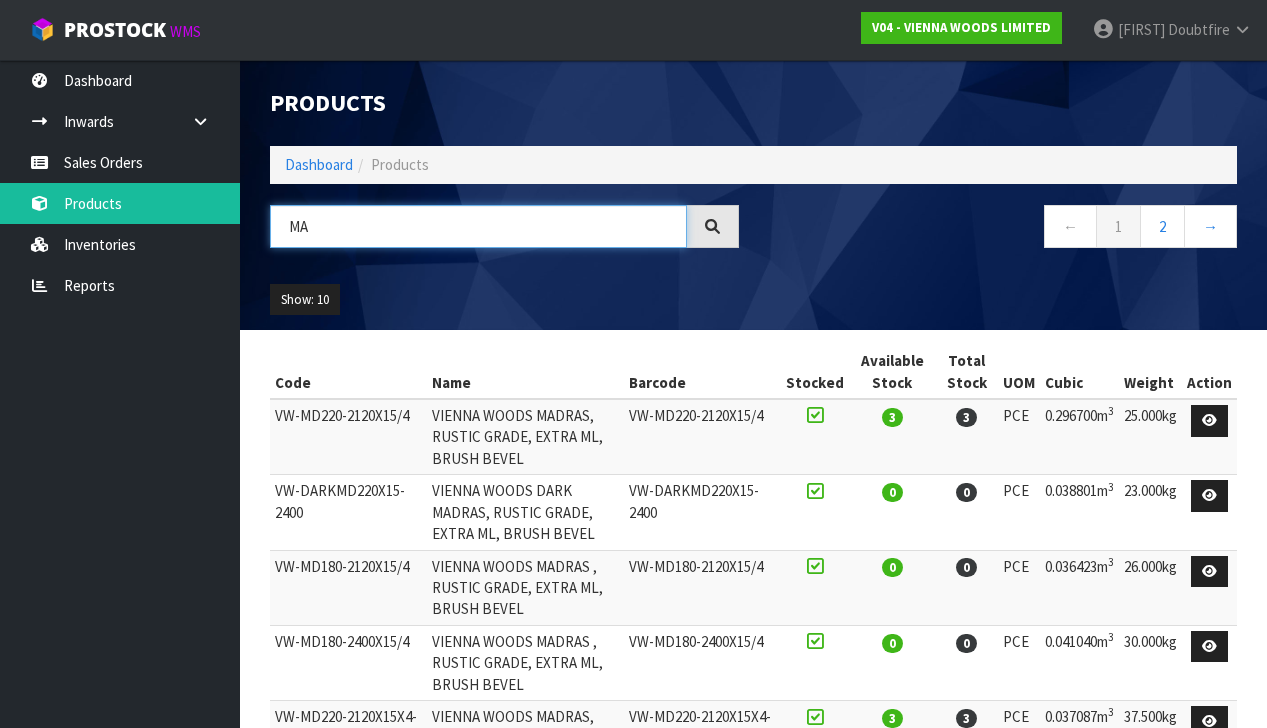 type on "M" 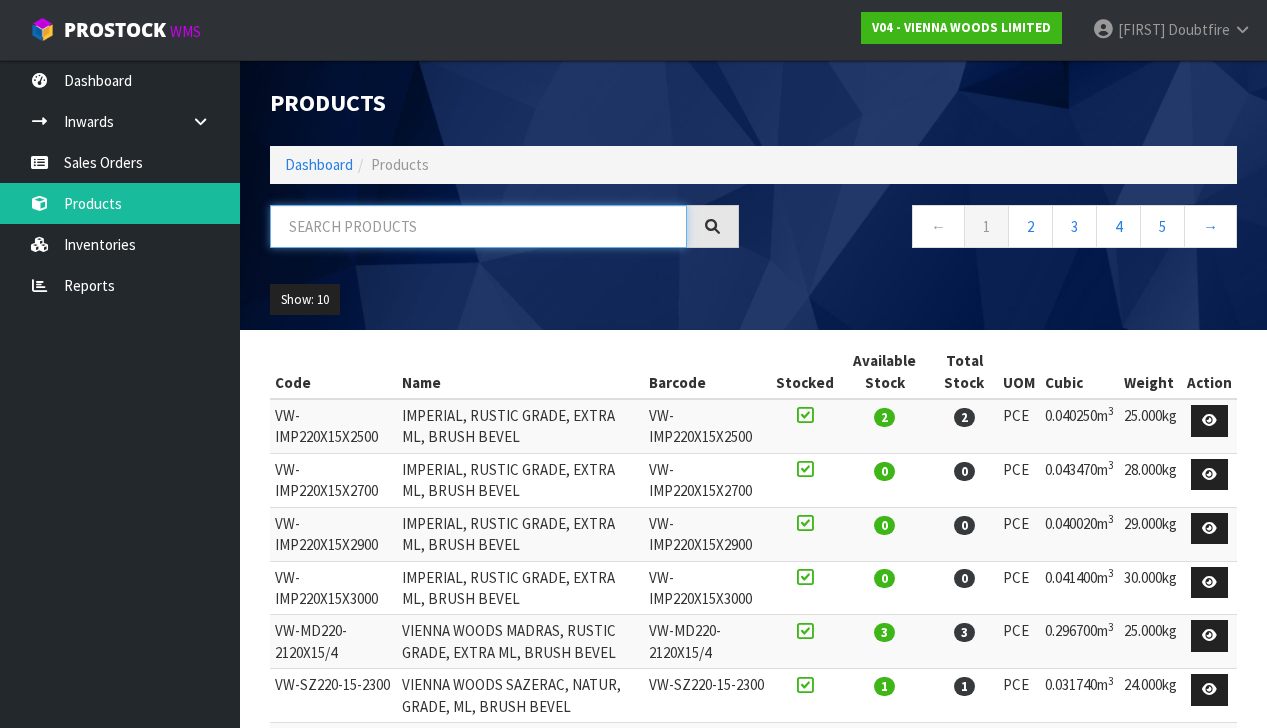 scroll, scrollTop: 0, scrollLeft: 0, axis: both 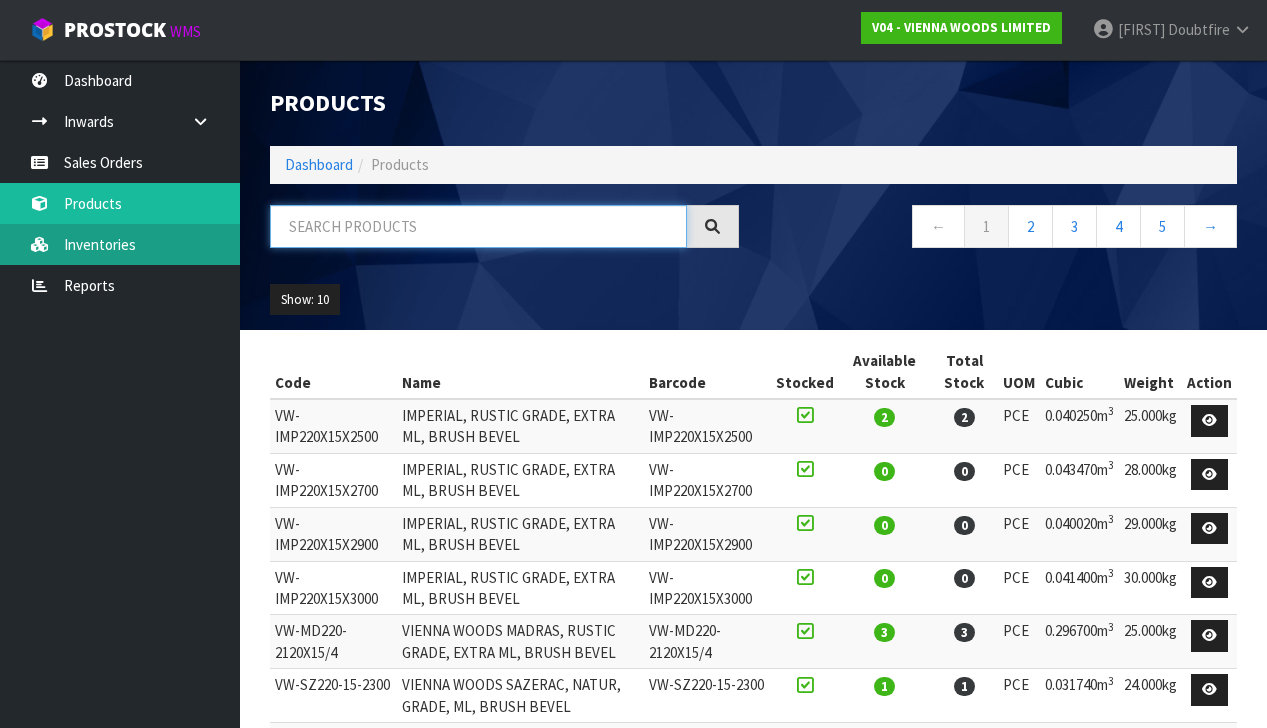 type 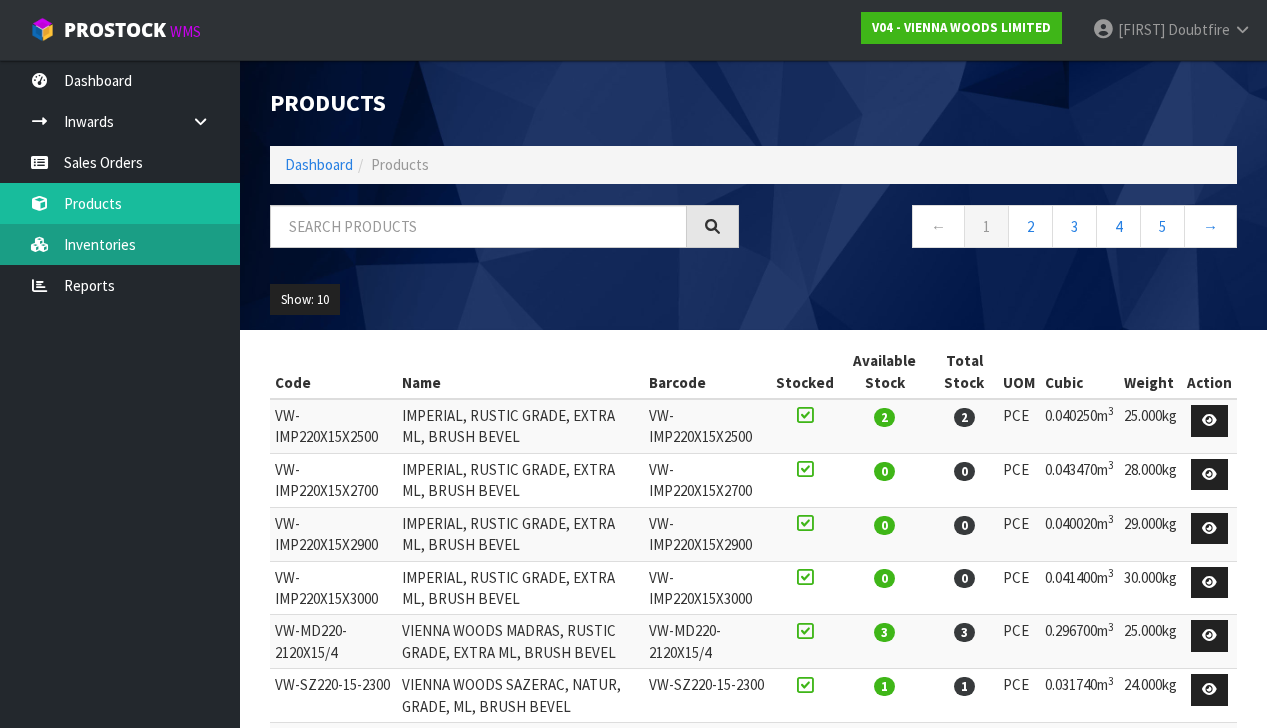 click on "Inventories" at bounding box center (120, 244) 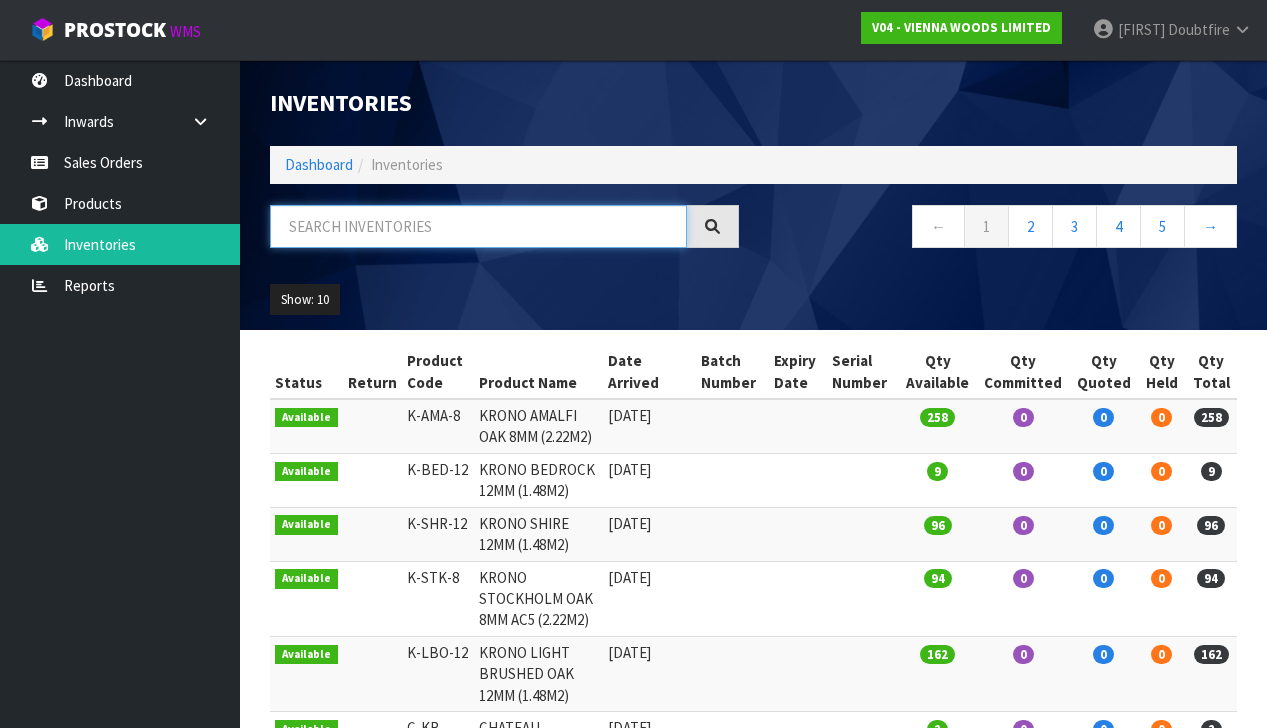 click at bounding box center [478, 226] 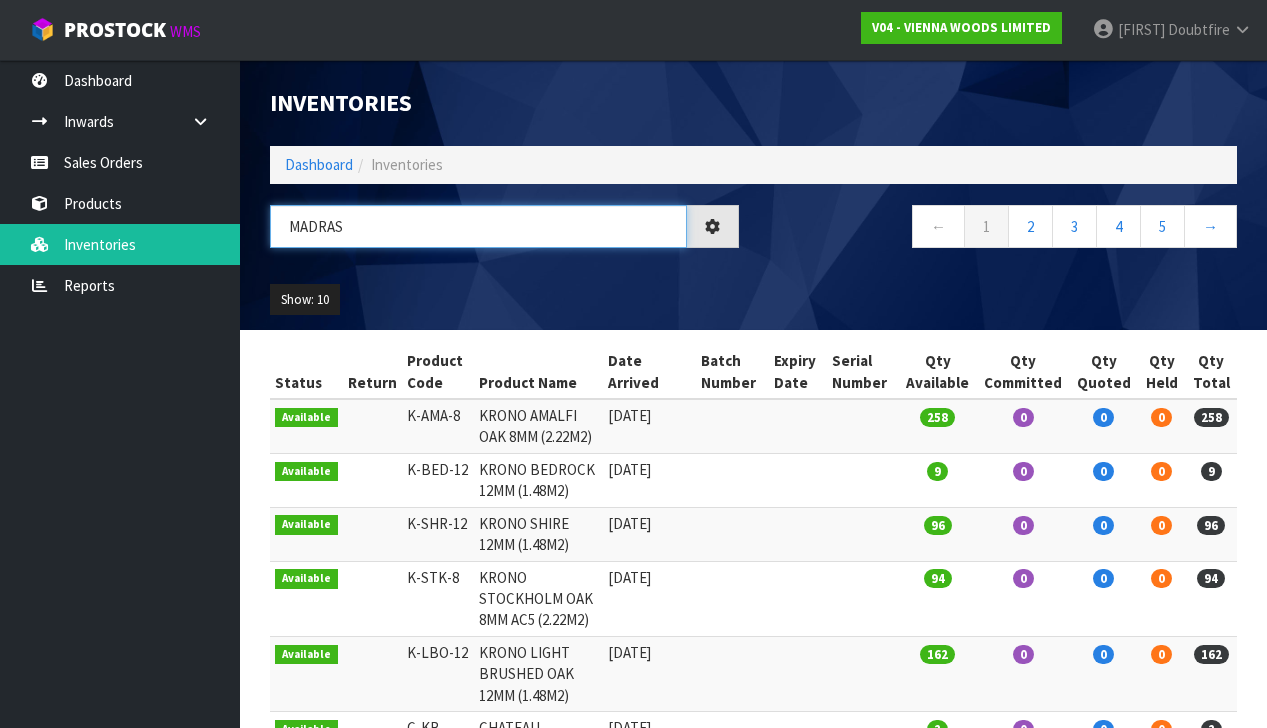 type on "MADRAS" 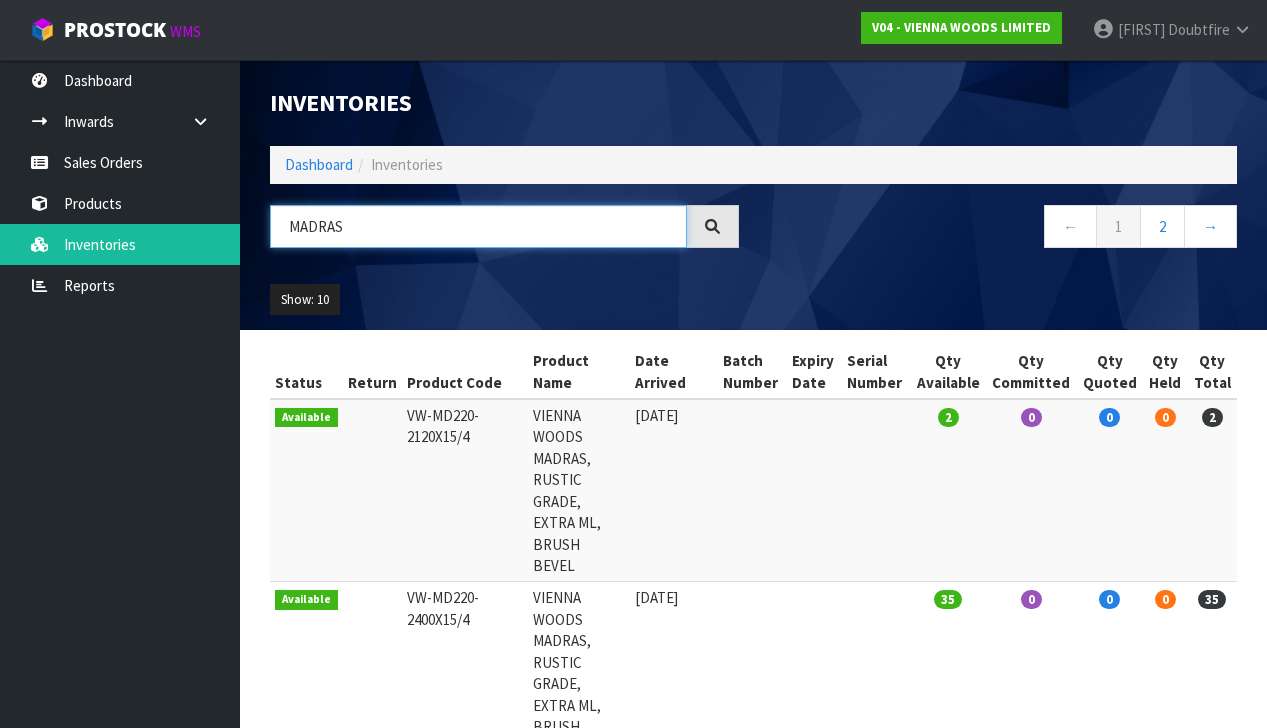scroll, scrollTop: 0, scrollLeft: 0, axis: both 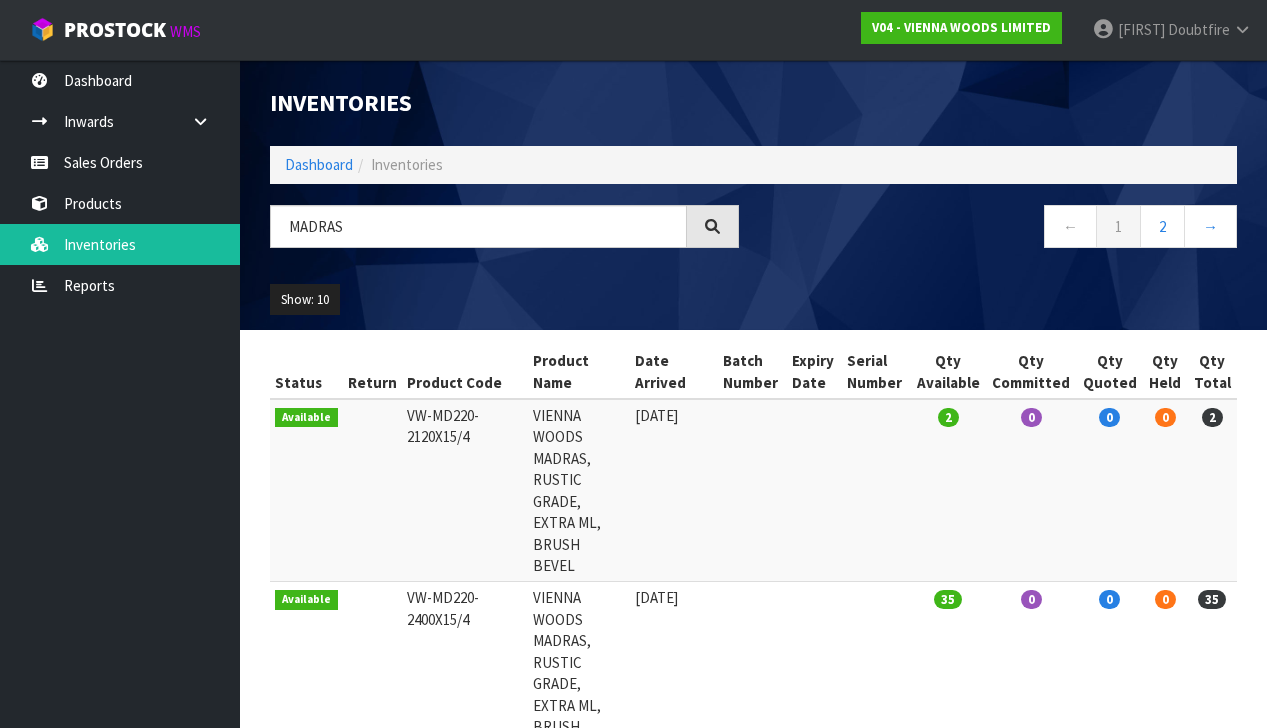 click on "Show: 10
5
10
25
50" at bounding box center [379, 300] 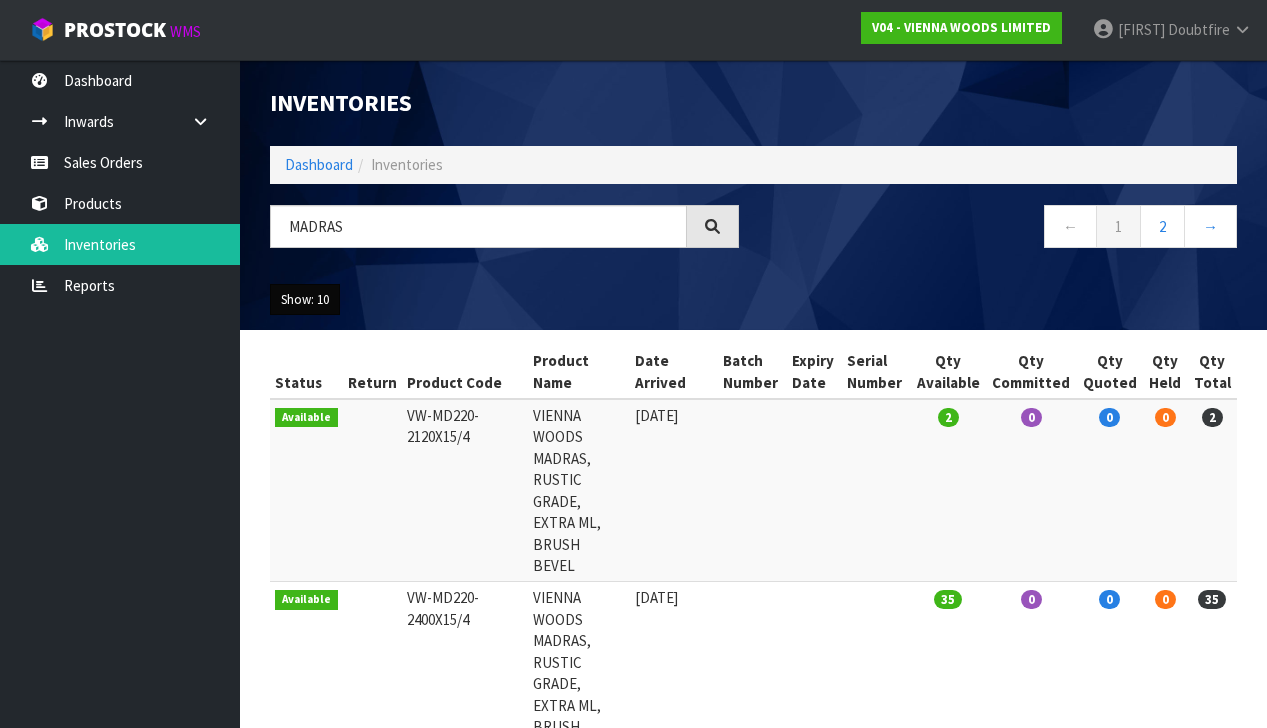 click on "Show: 10" at bounding box center [305, 300] 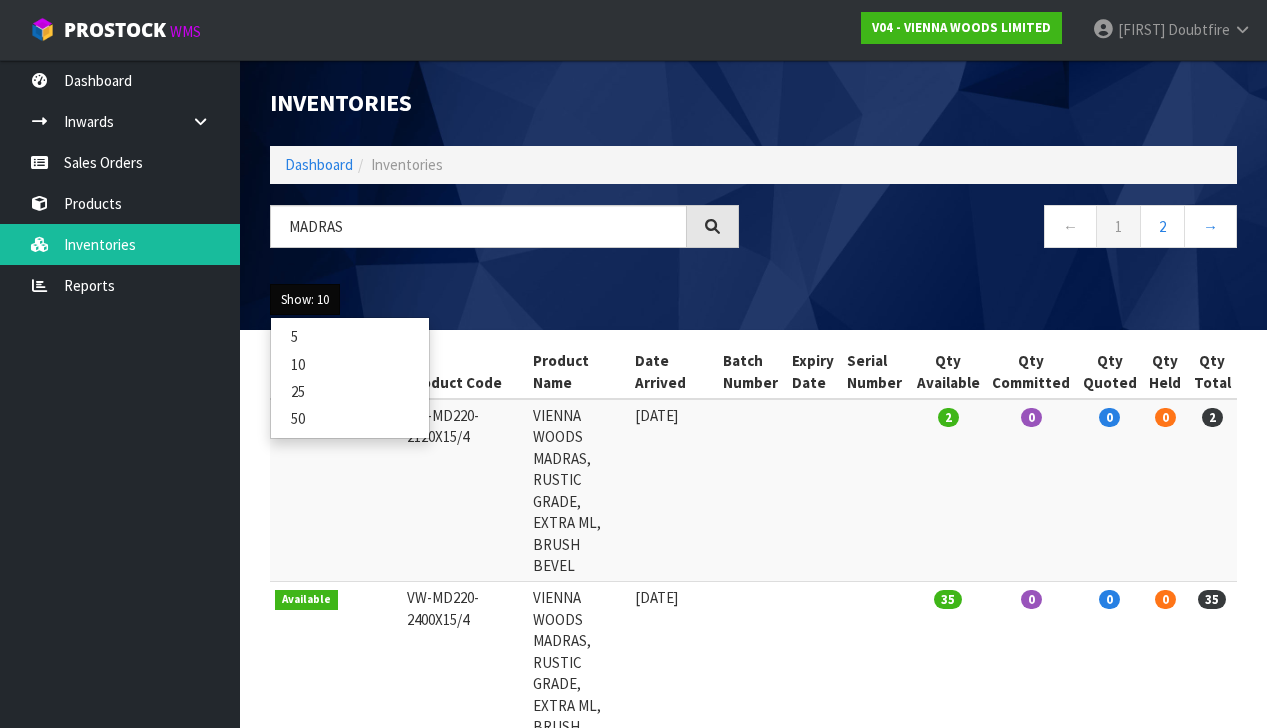 click on "25" at bounding box center [350, 391] 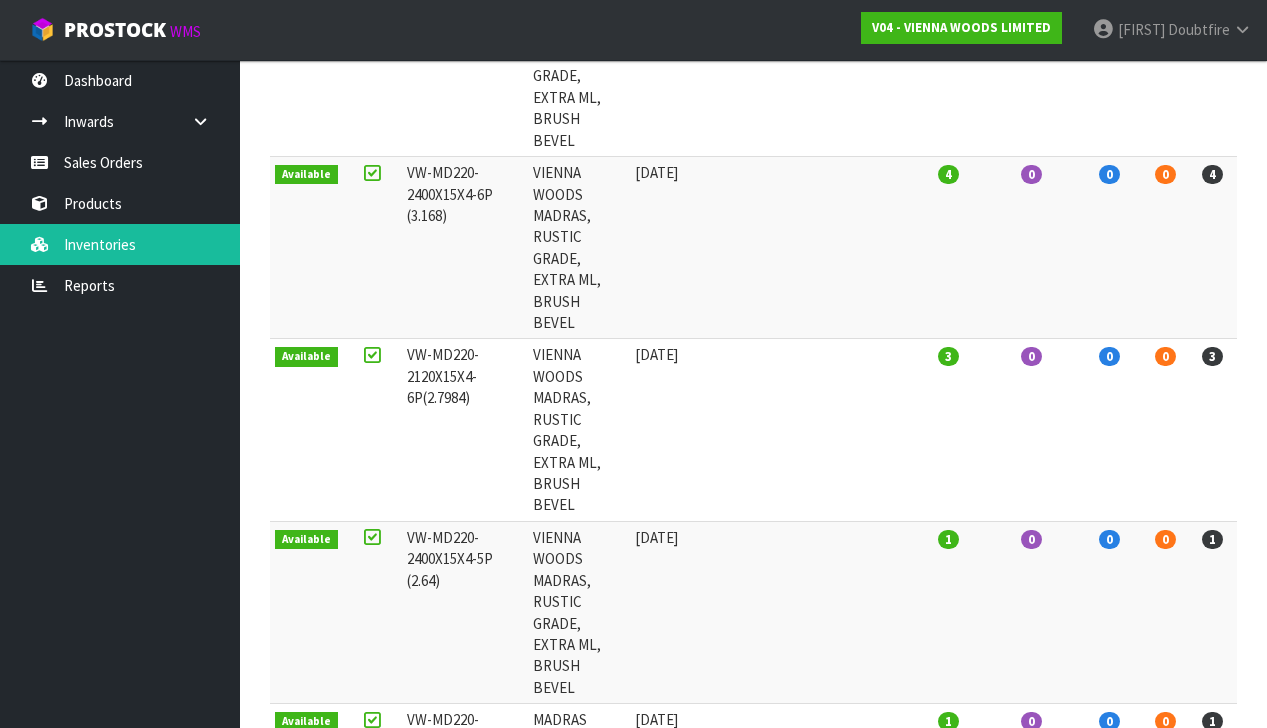 scroll, scrollTop: 950, scrollLeft: 0, axis: vertical 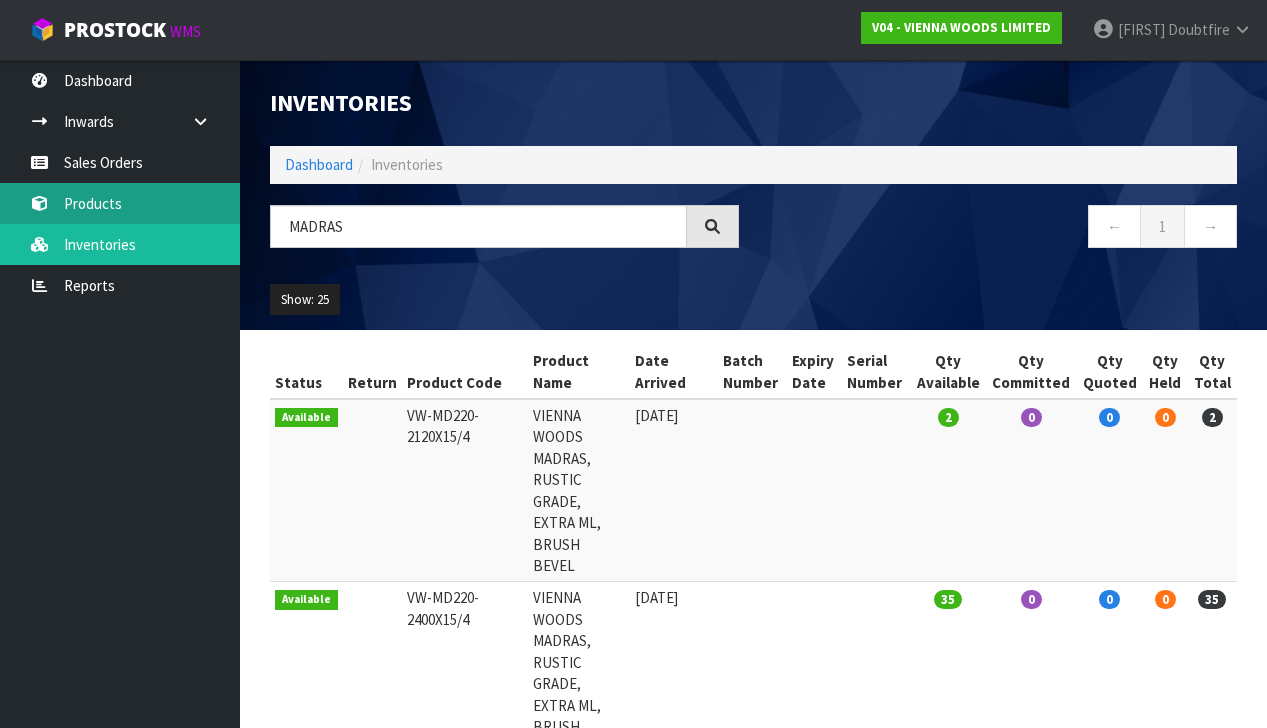 click on "Products" at bounding box center [120, 203] 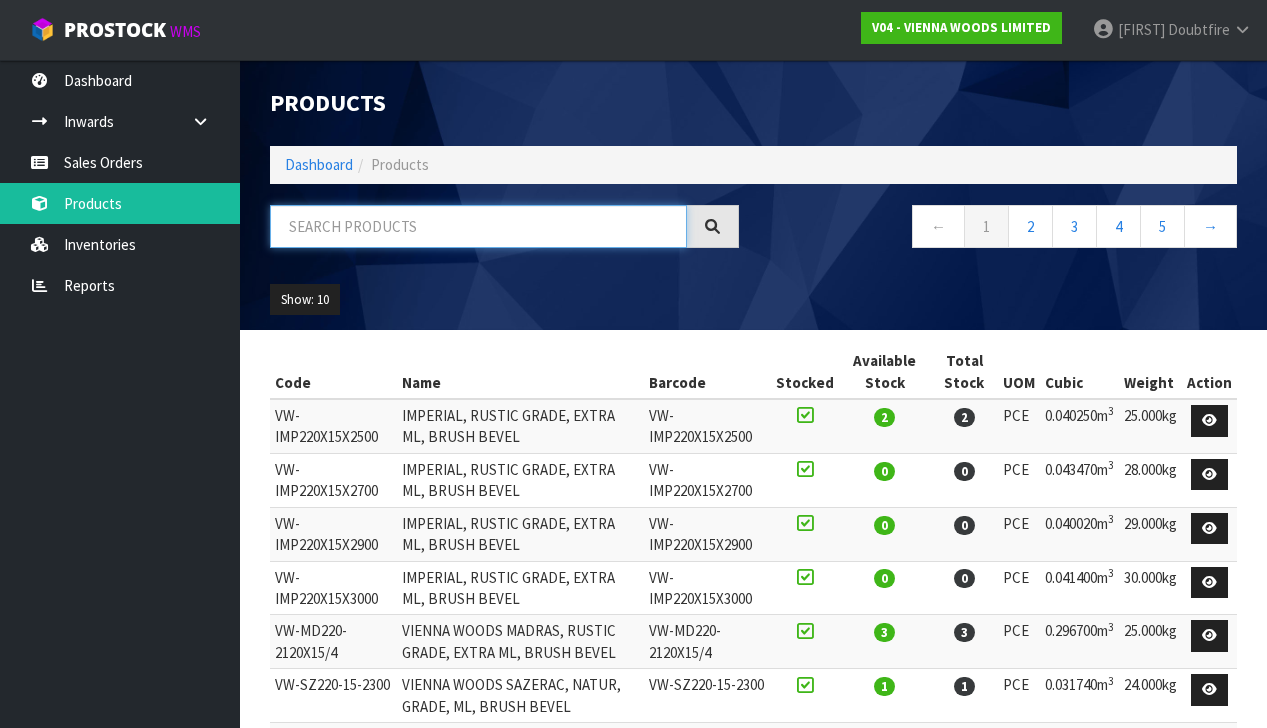 click at bounding box center (478, 226) 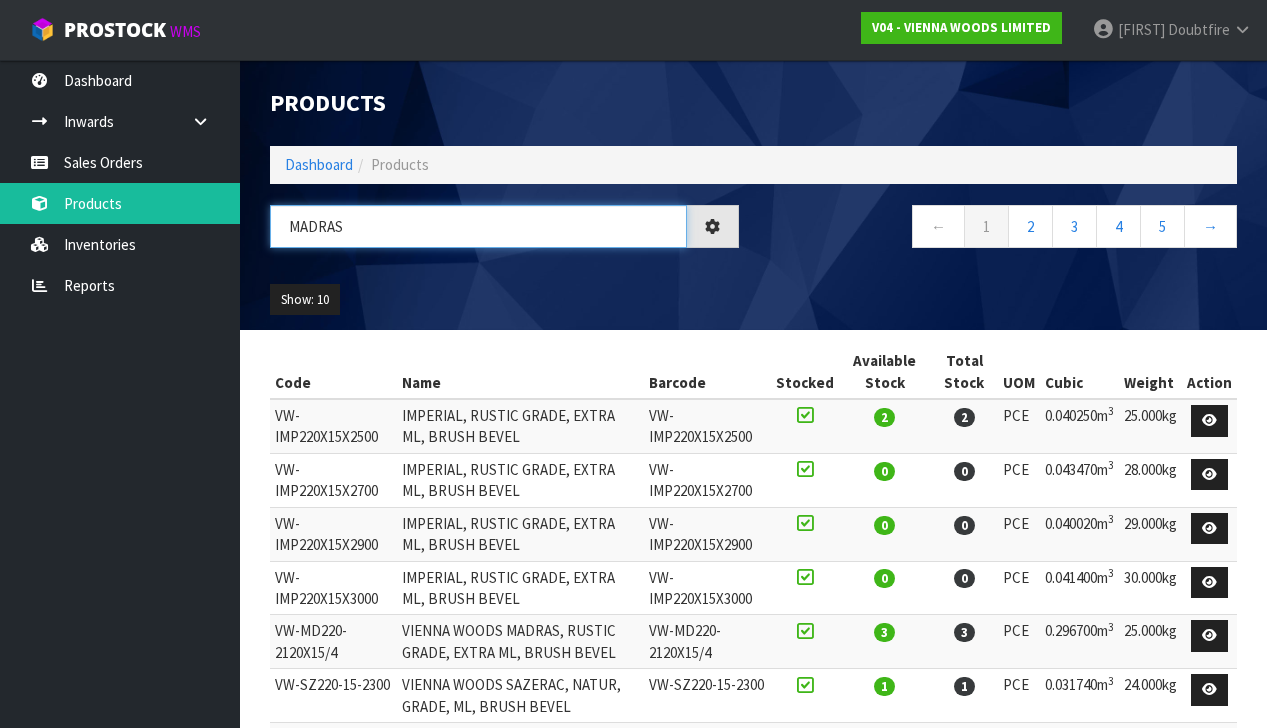 type on "MADRAS" 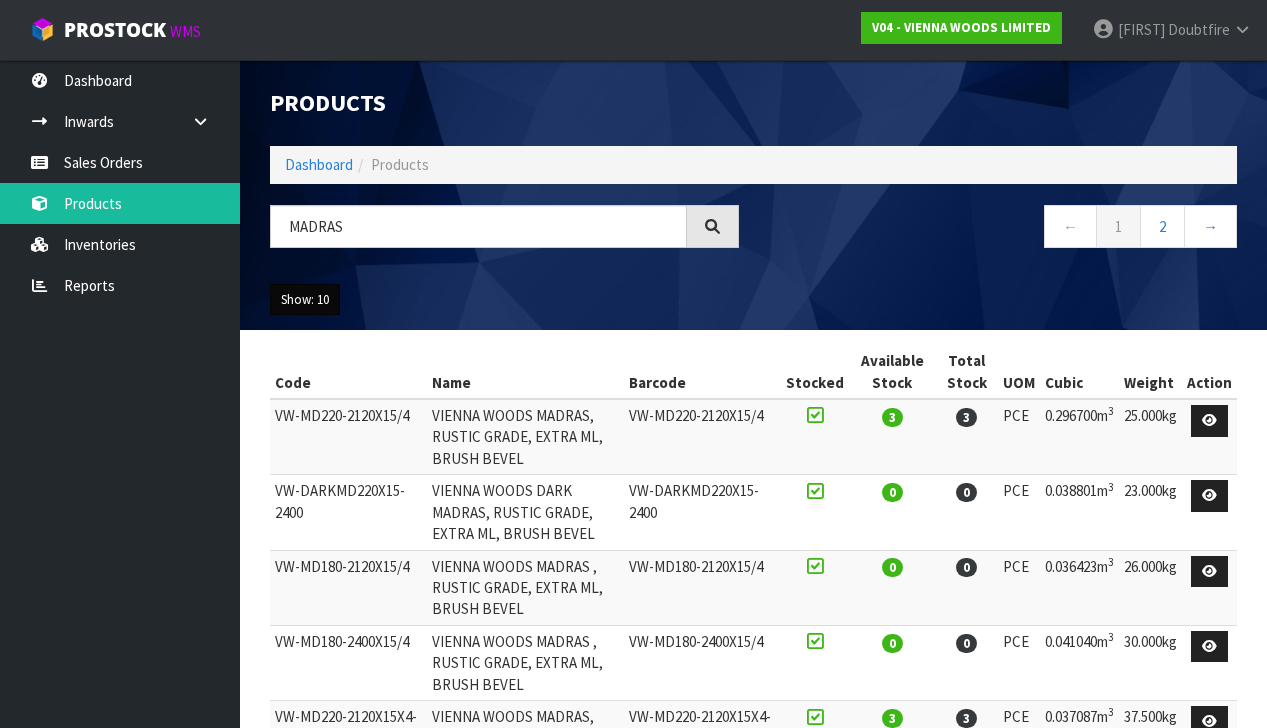 click on "Show: 10" at bounding box center [305, 300] 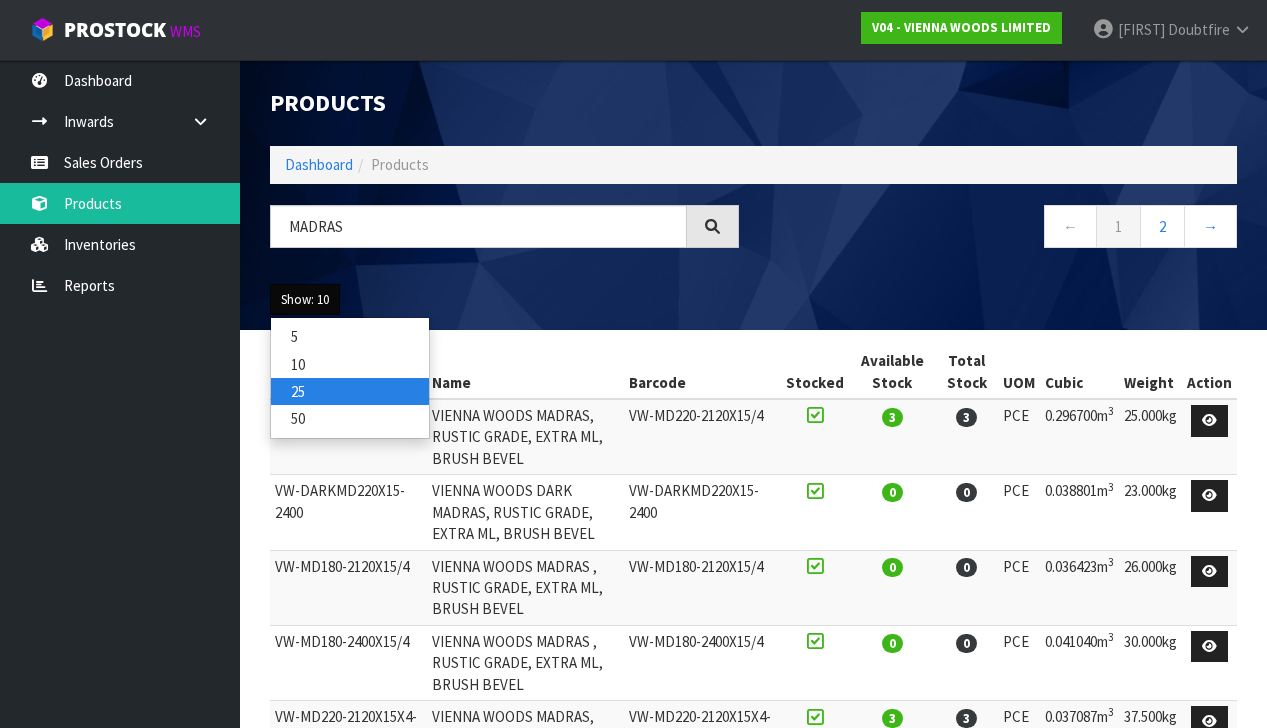 click on "25" at bounding box center [350, 391] 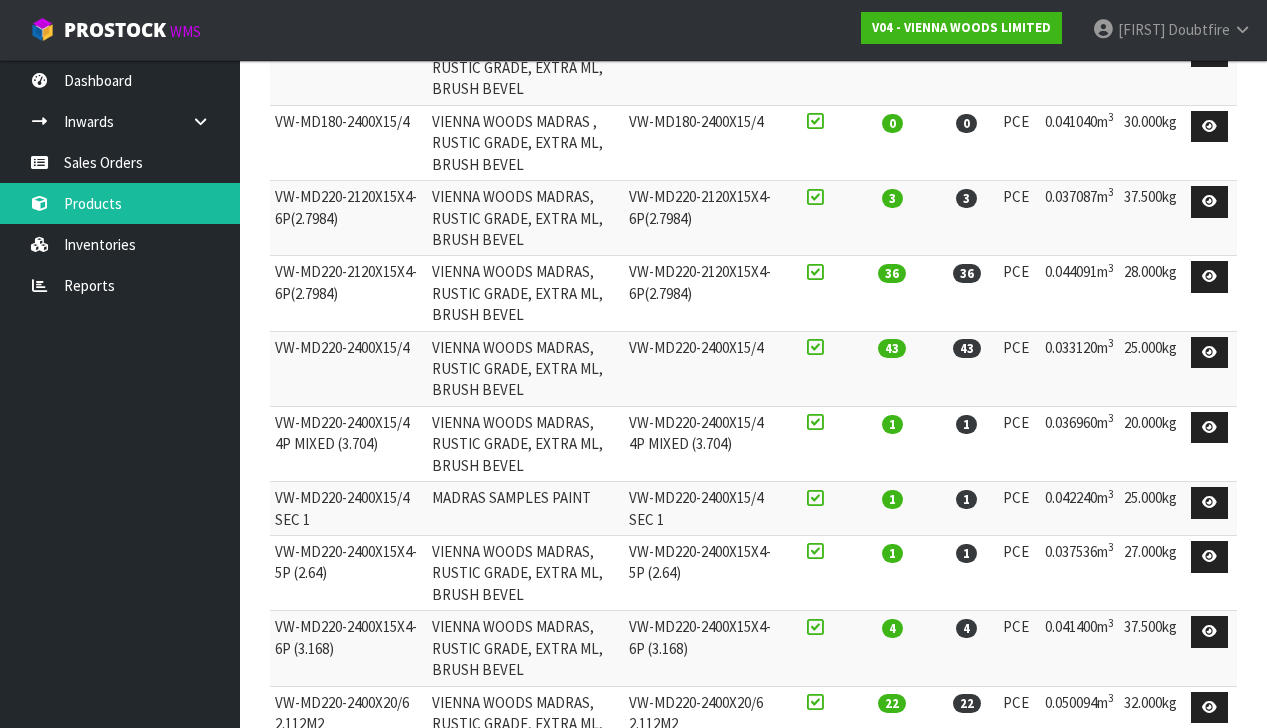 scroll, scrollTop: 519, scrollLeft: 0, axis: vertical 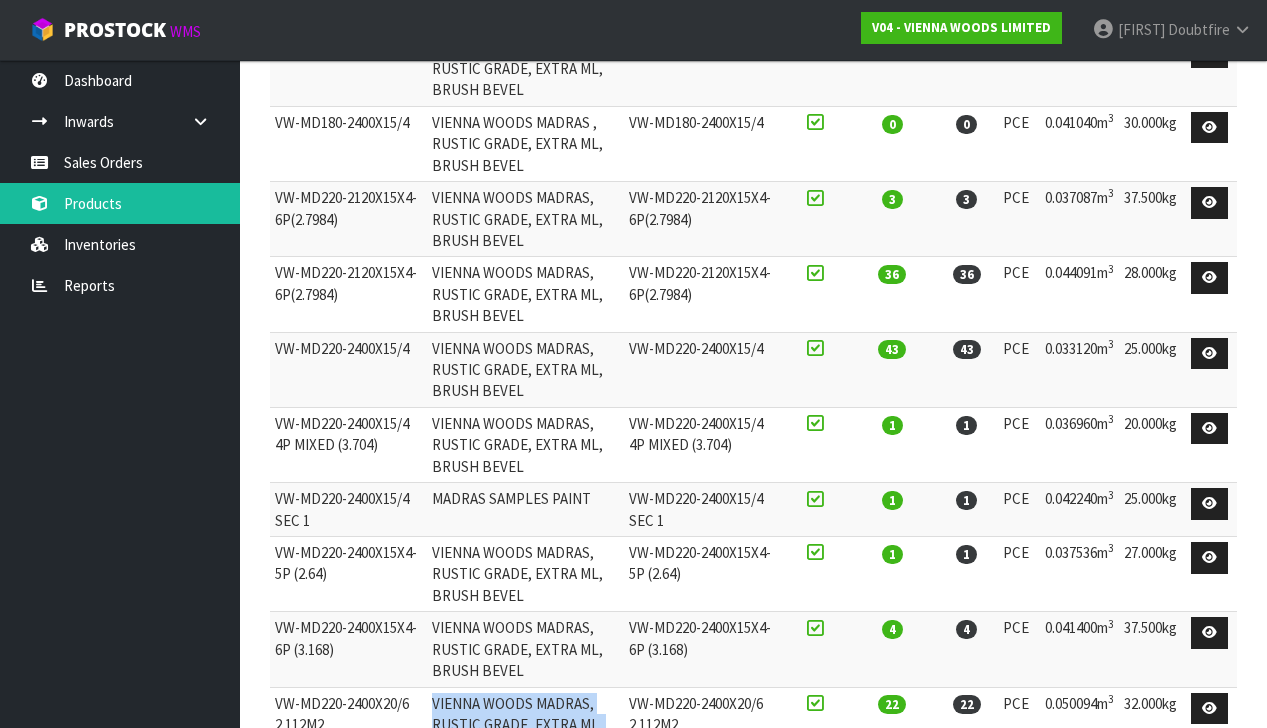 drag, startPoint x: 428, startPoint y: 496, endPoint x: 644, endPoint y: 523, distance: 217.68095 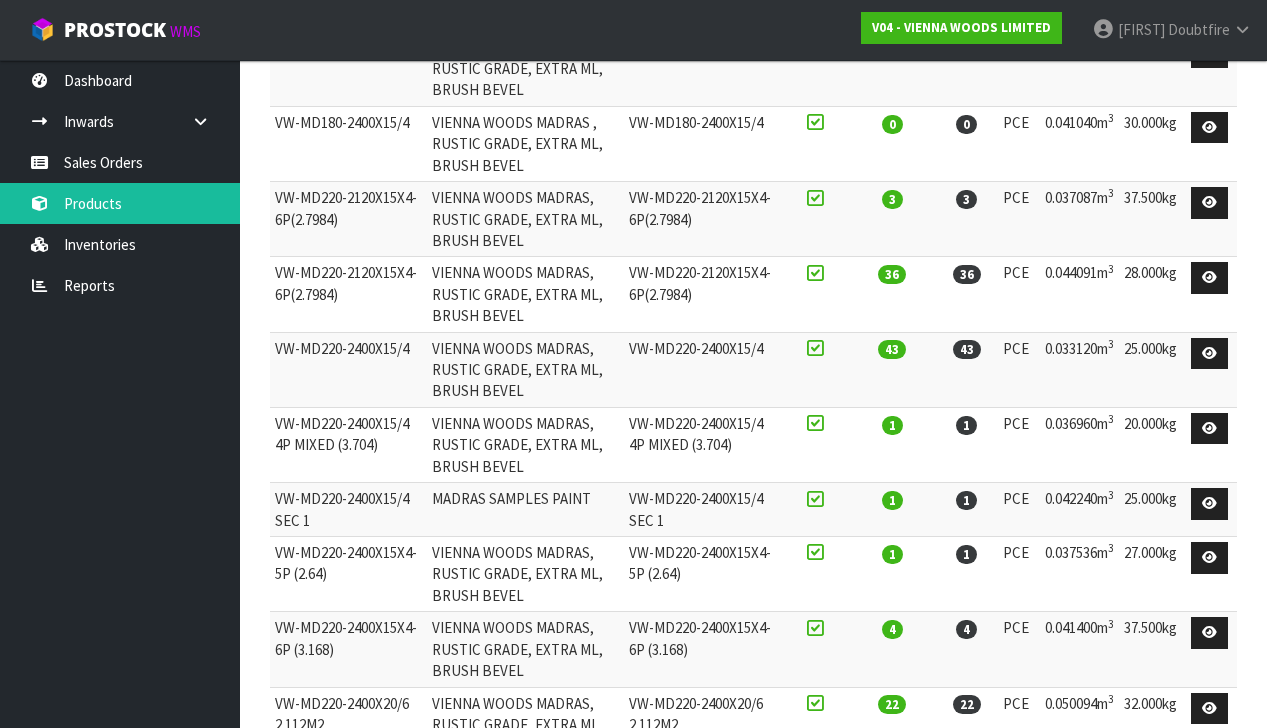 click on "VW-MD220-2400X20/6 2.112M2" at bounding box center (348, 724) 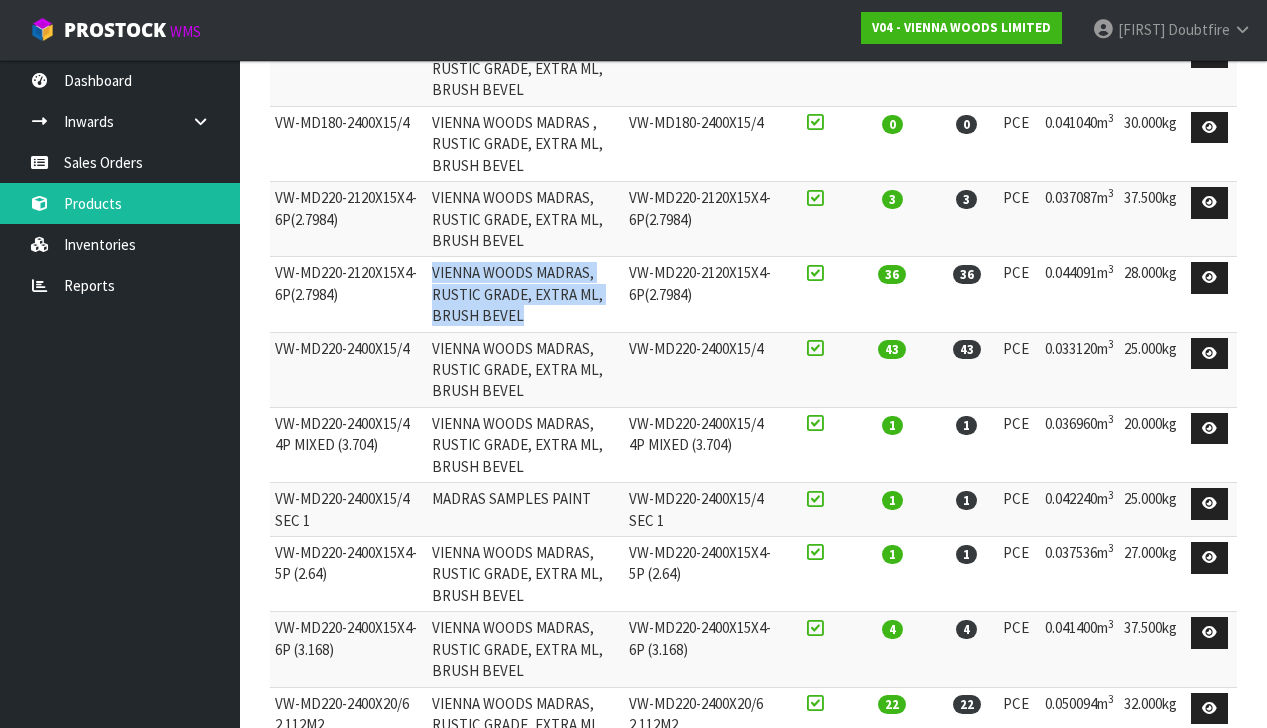 drag, startPoint x: 427, startPoint y: 177, endPoint x: 649, endPoint y: 202, distance: 223.40323 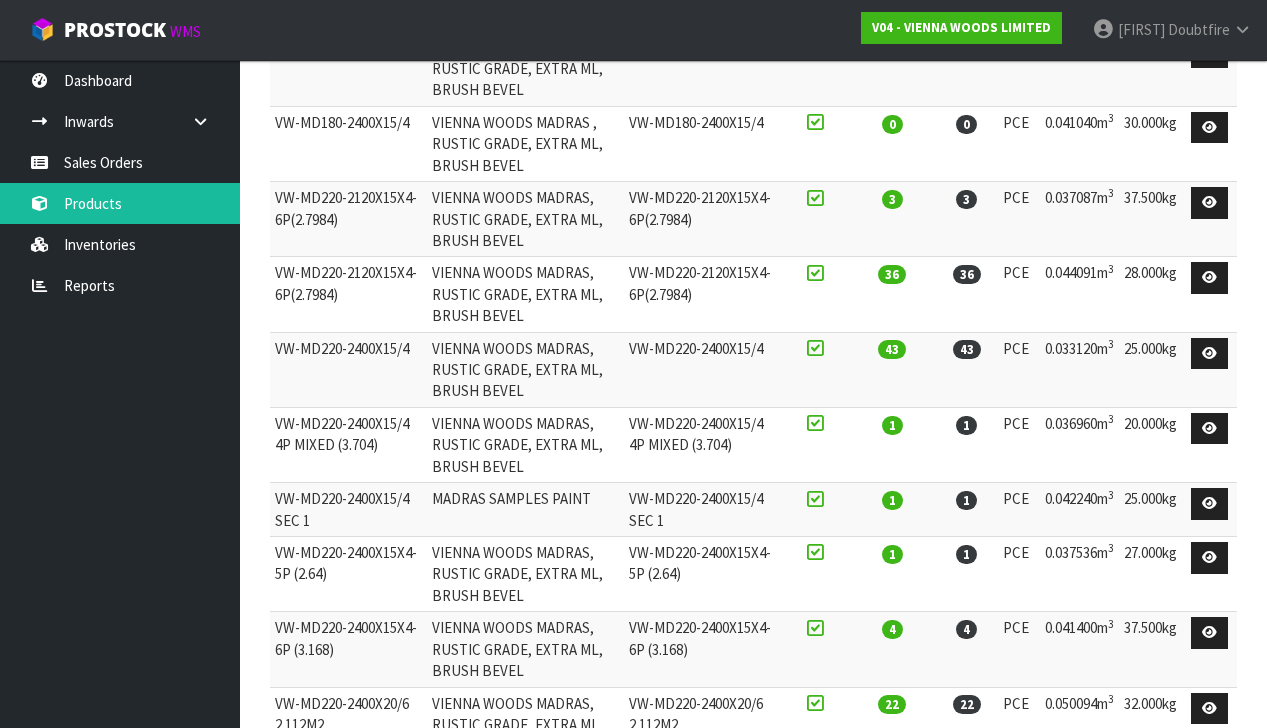click on "Name" at bounding box center (525, 939) 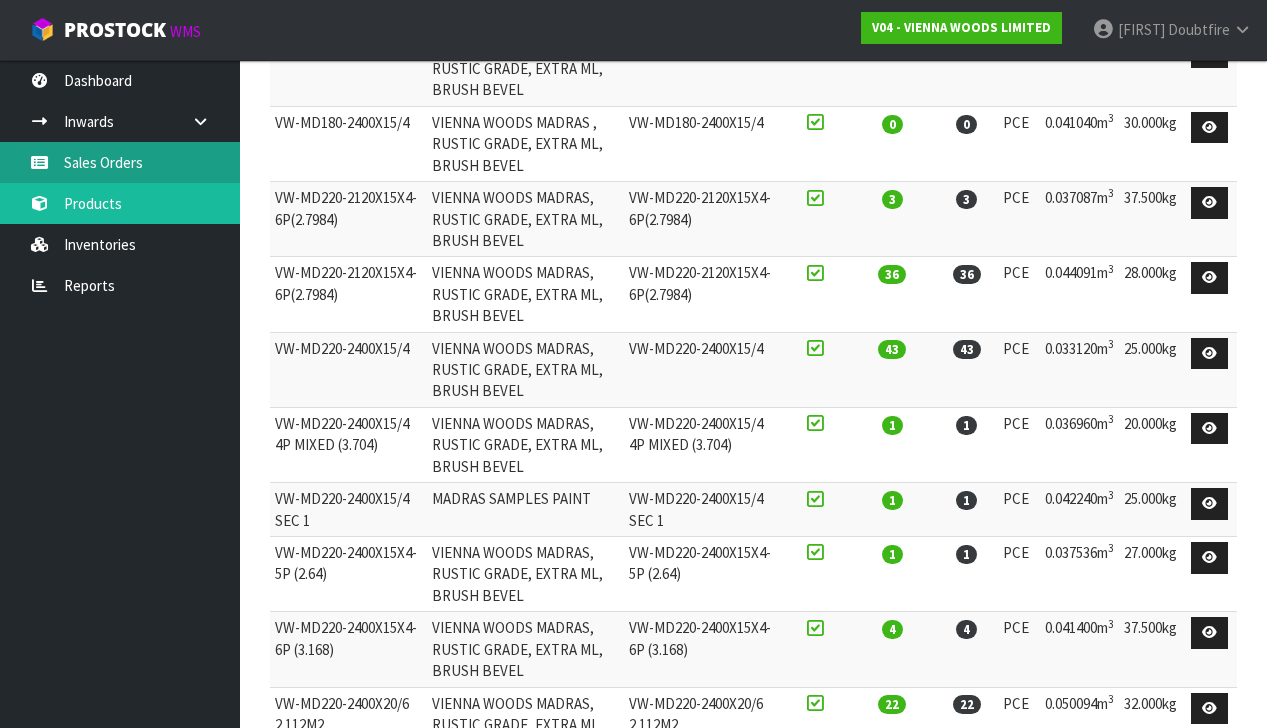 click on "Sales Orders" at bounding box center (120, 162) 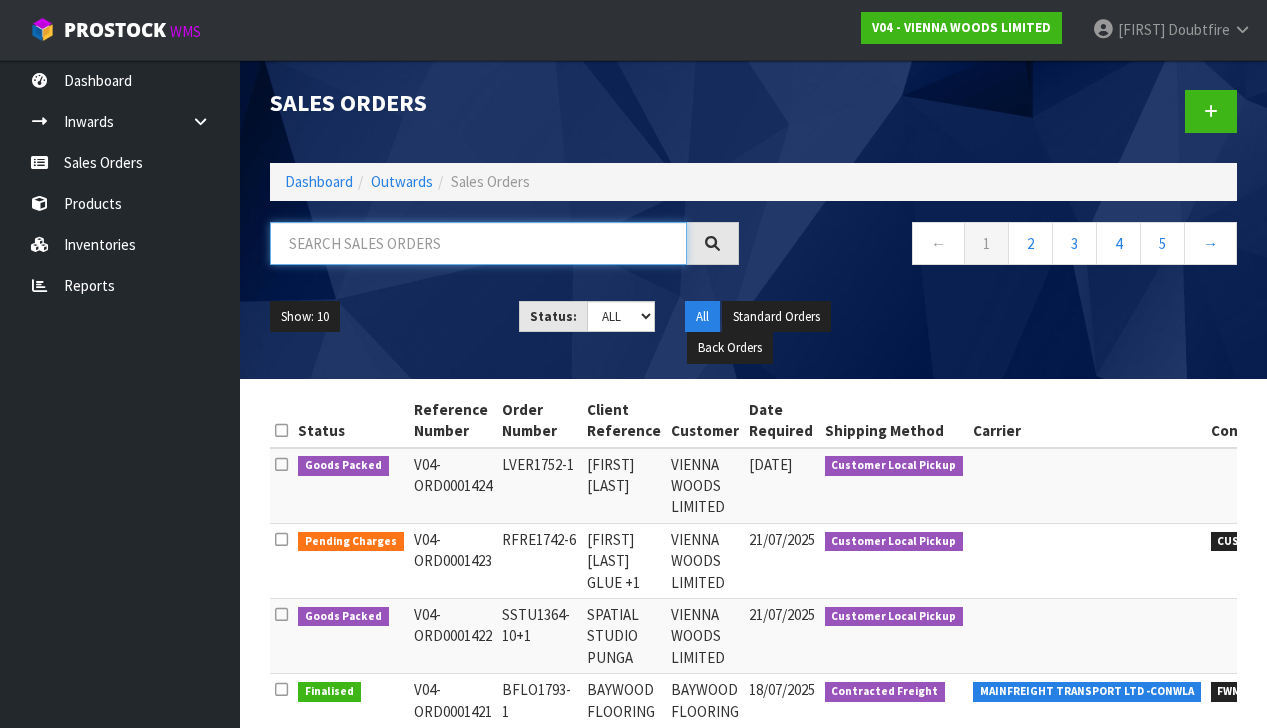 click at bounding box center (478, 243) 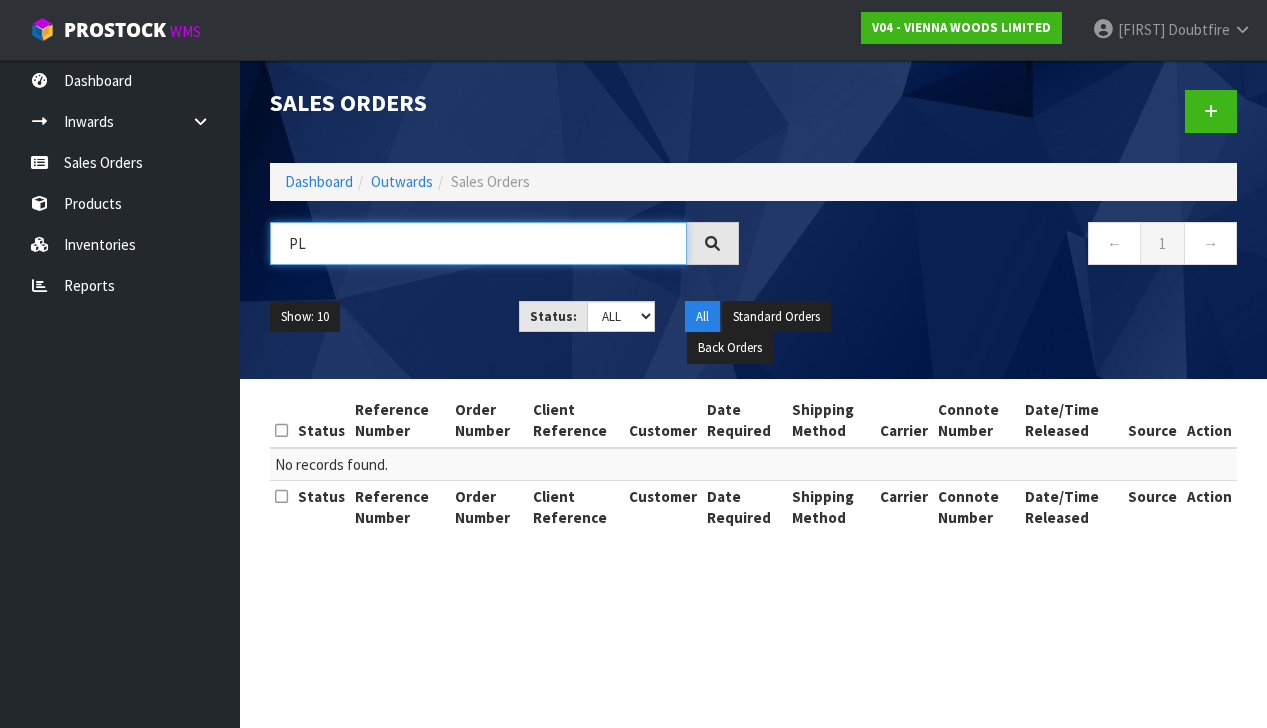 type on "P" 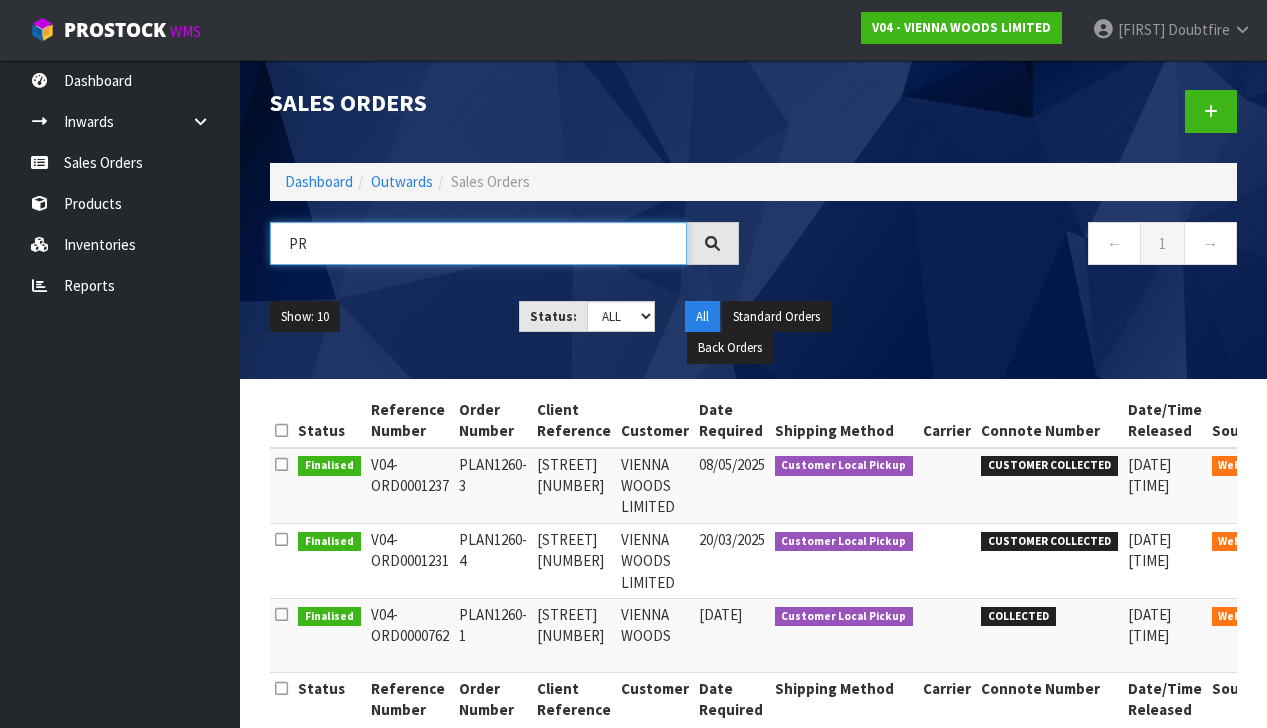 type on "P" 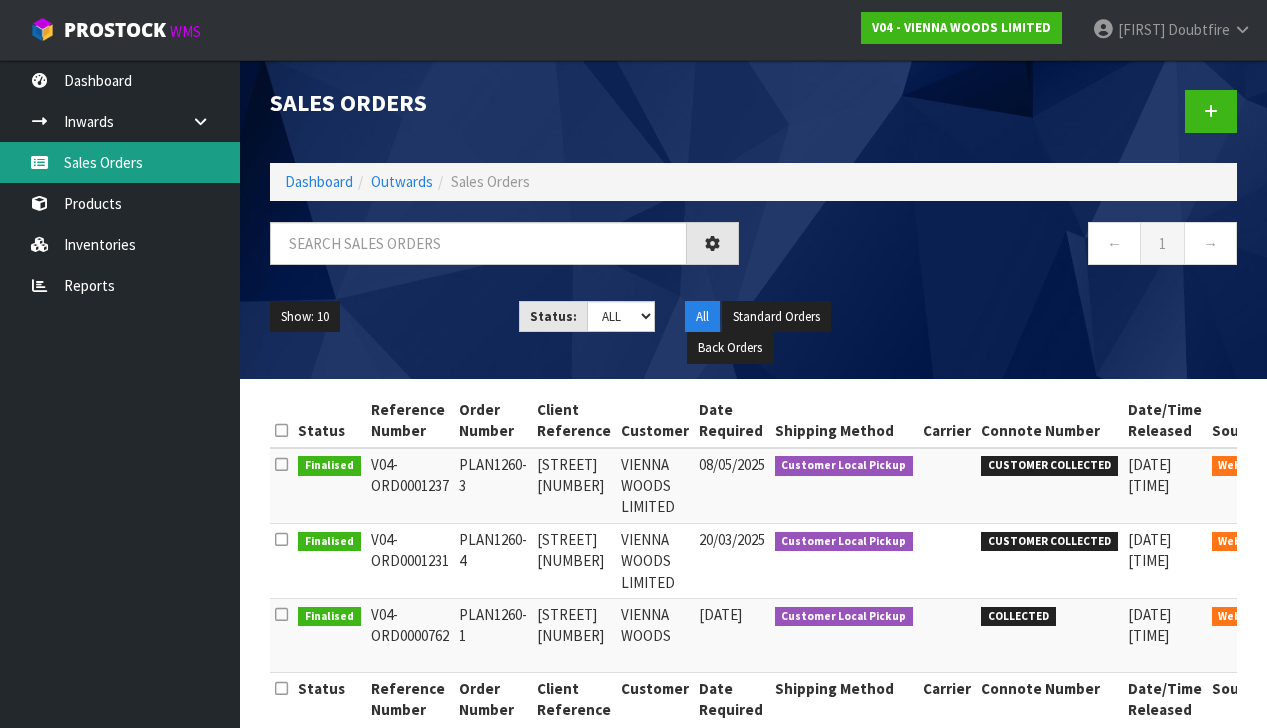 click on "Sales Orders" at bounding box center [120, 162] 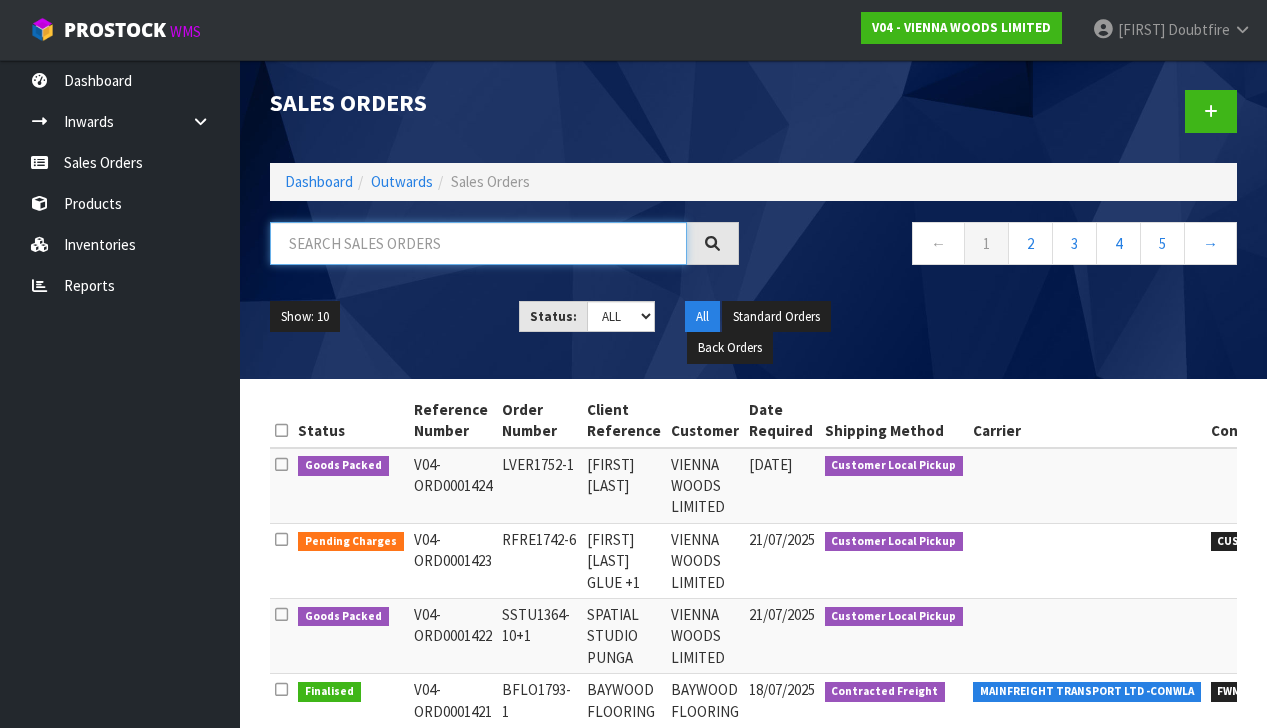 click at bounding box center (478, 243) 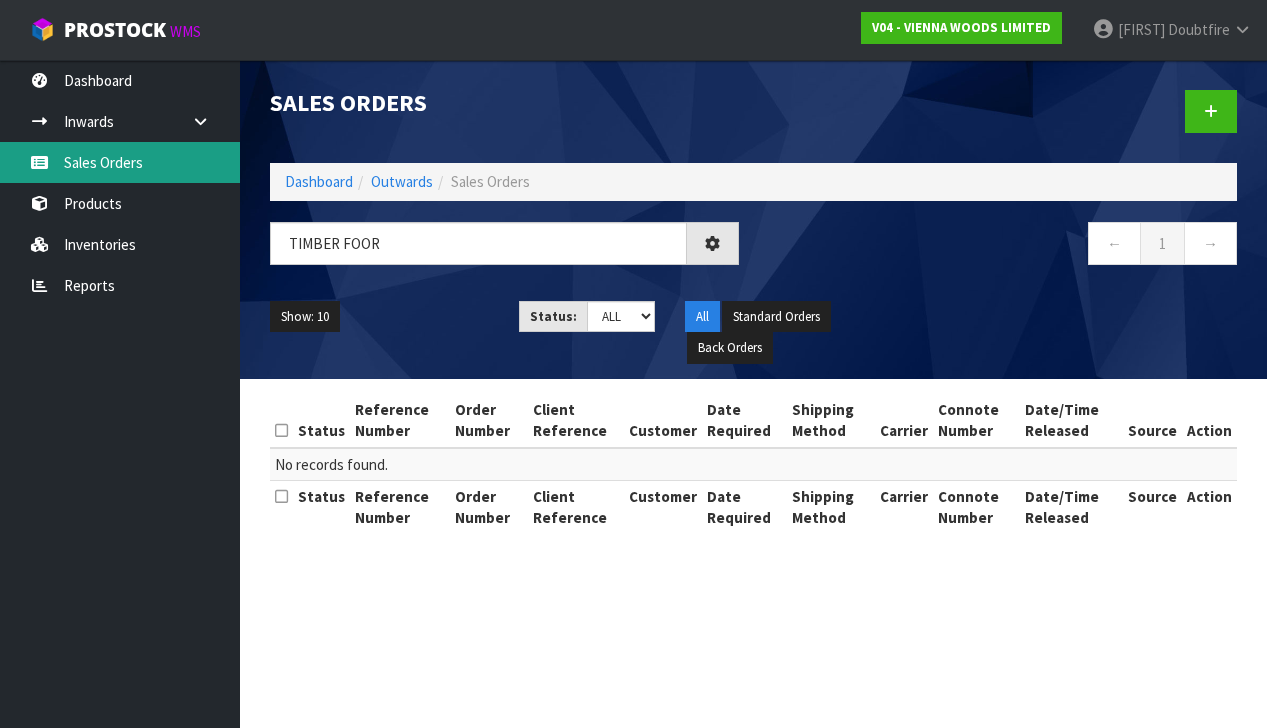 click on "Sales Orders" at bounding box center (120, 162) 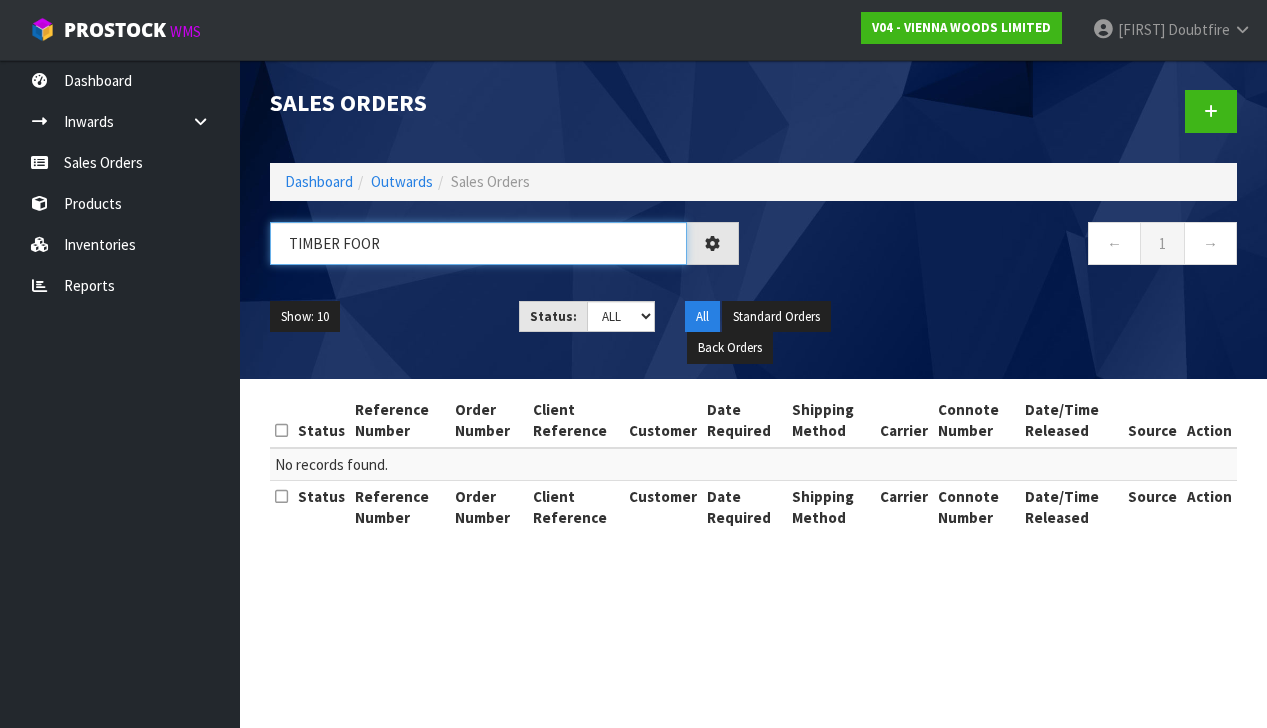 click on "TIMBER FOOR" at bounding box center [478, 243] 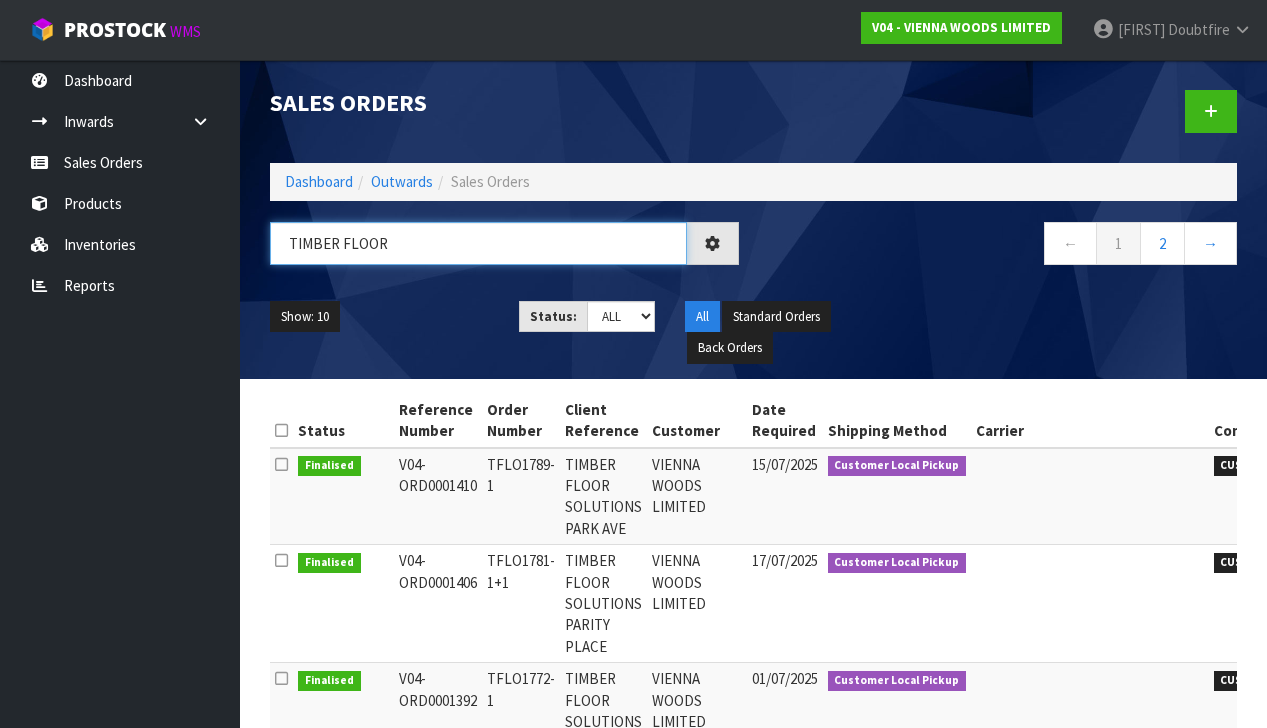 type on "TIMBER FLOOR" 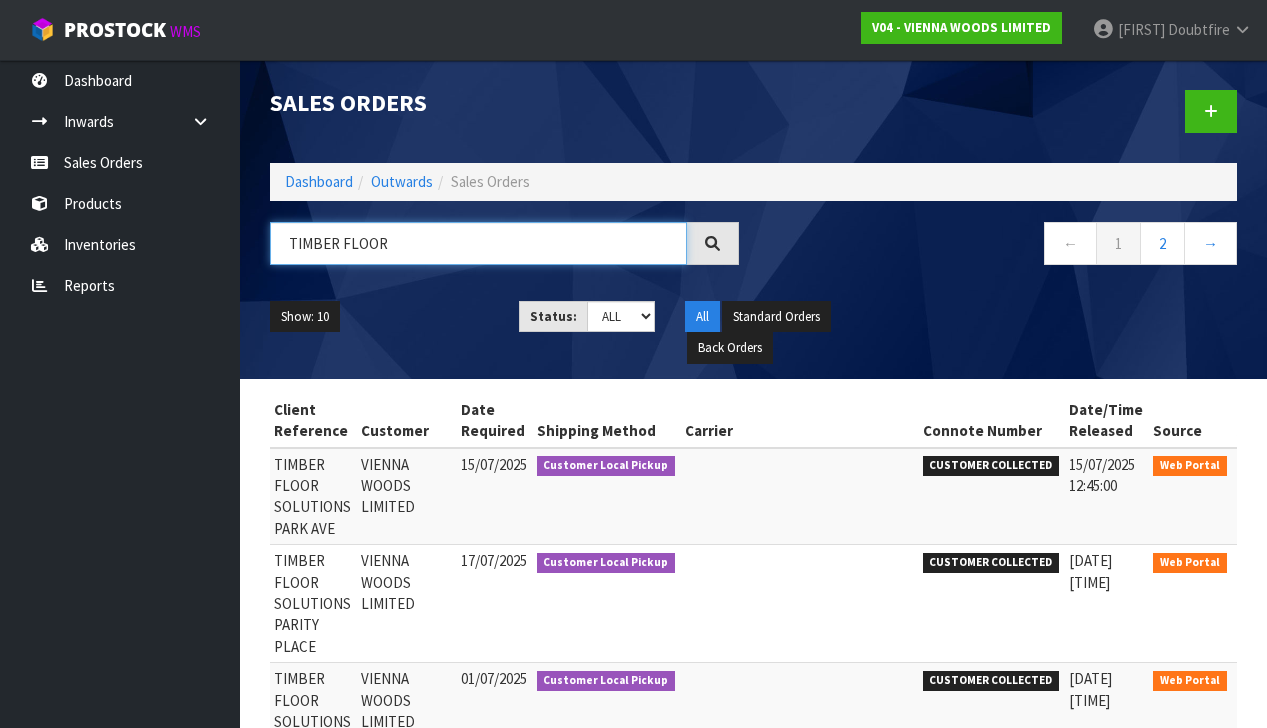 scroll, scrollTop: 0, scrollLeft: 286, axis: horizontal 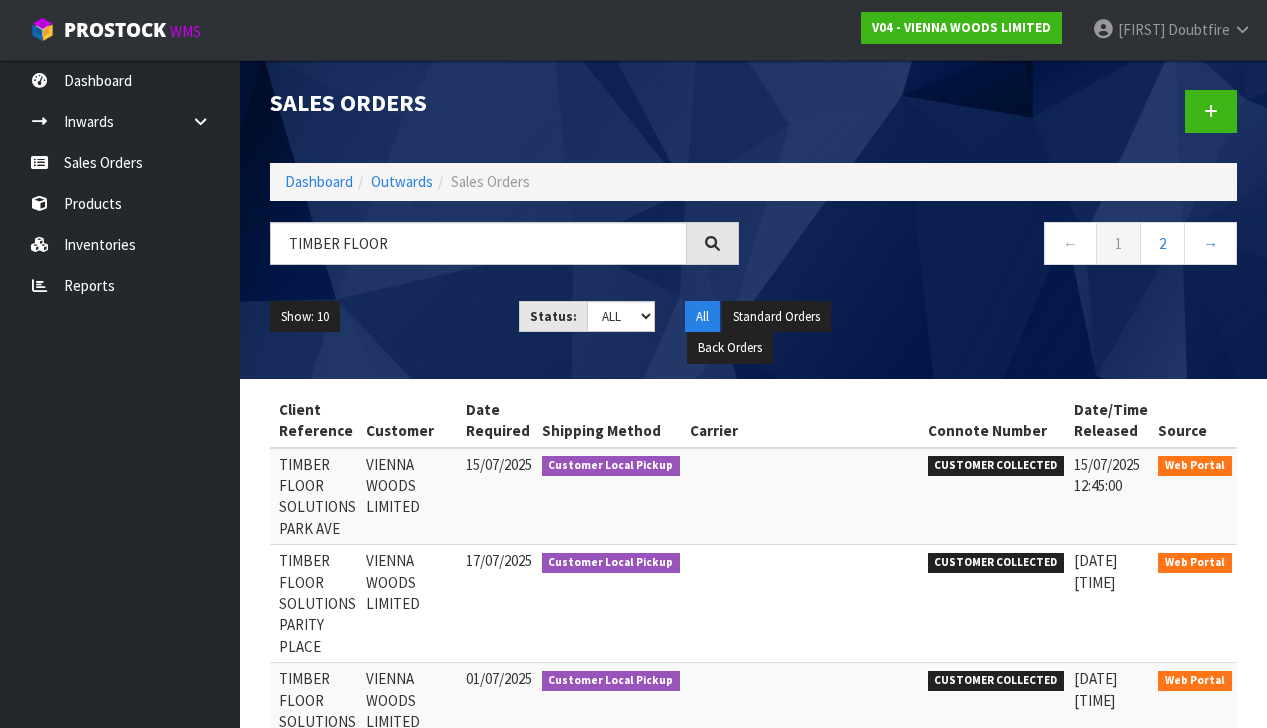 click at bounding box center [1264, 469] 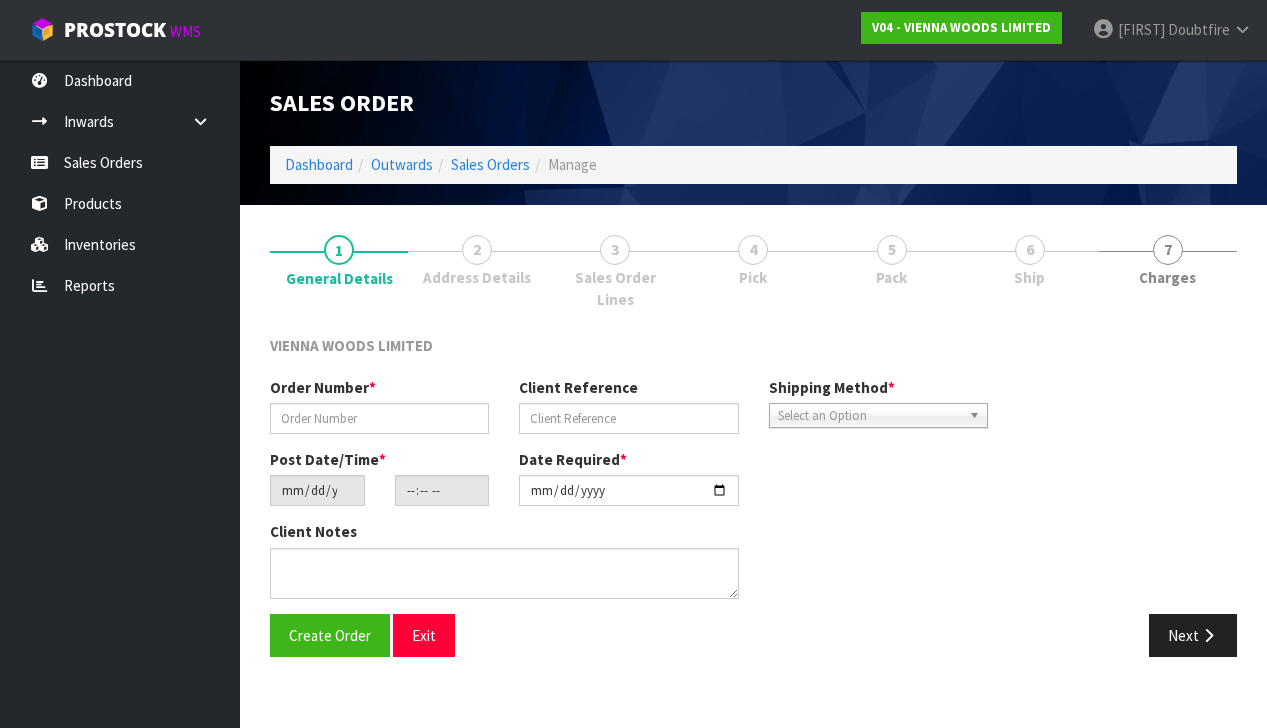 type on "TFLO1789-1" 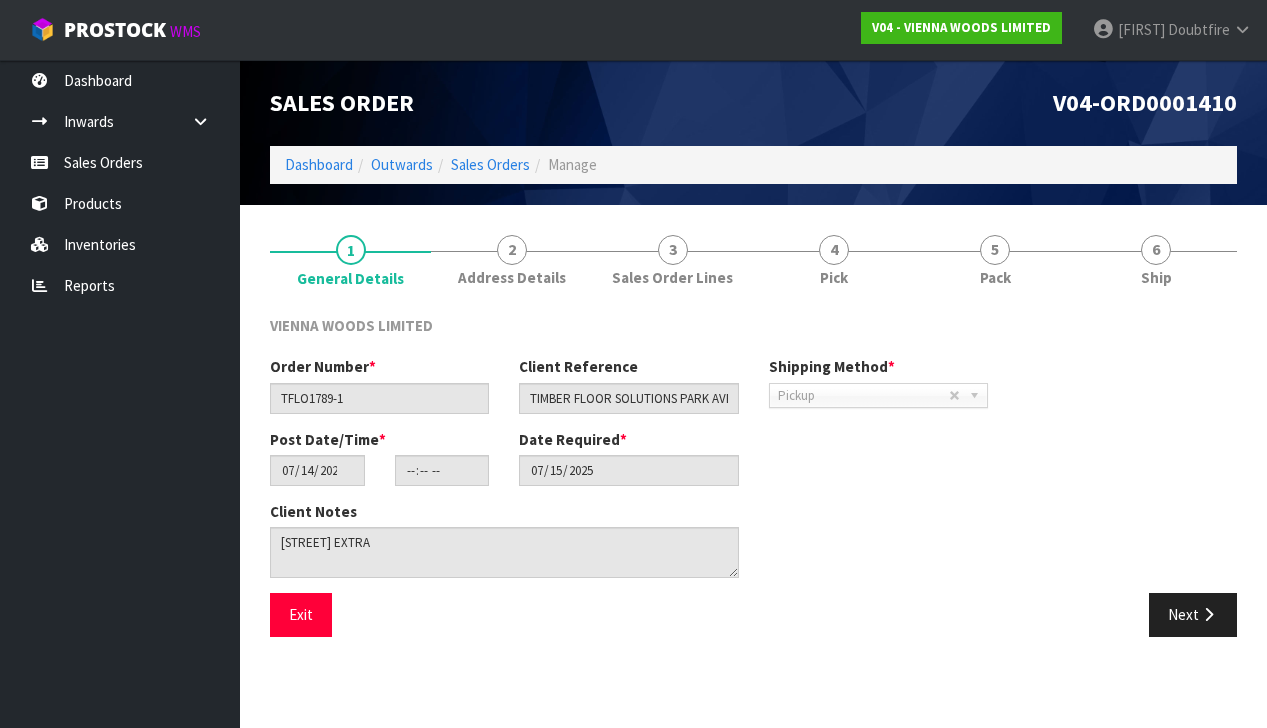 scroll, scrollTop: 0, scrollLeft: 0, axis: both 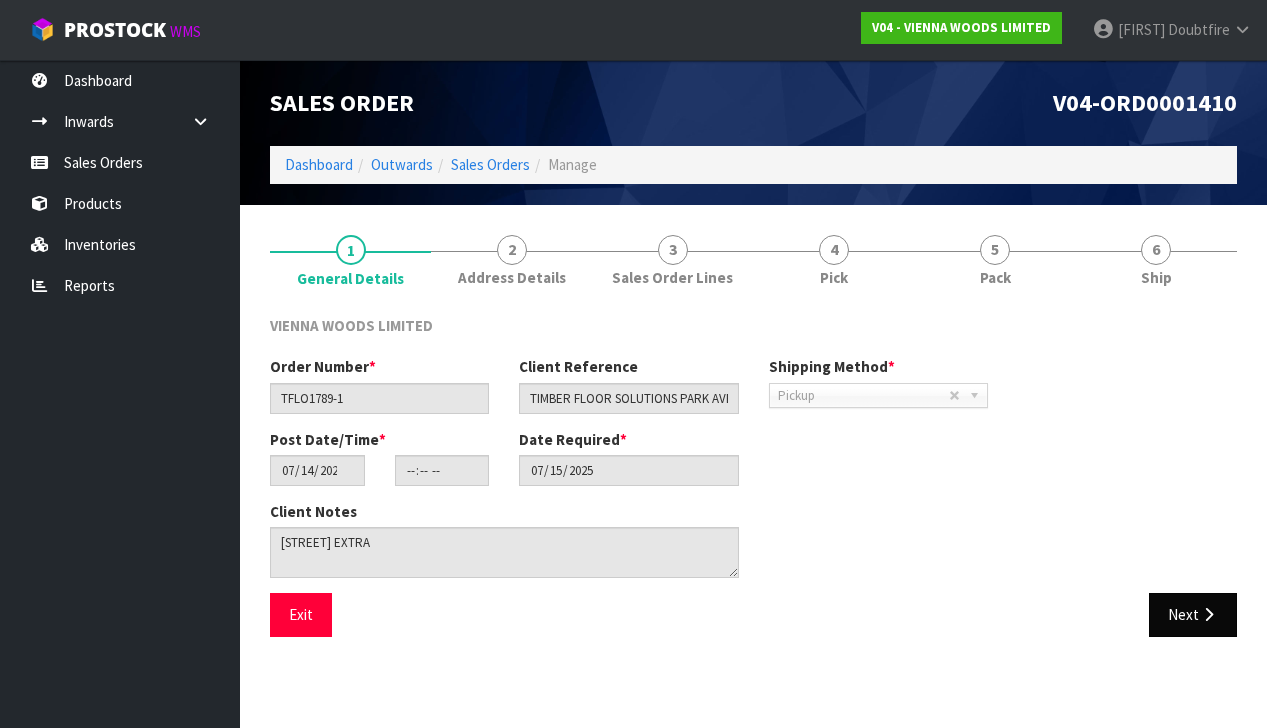 click on "Next" at bounding box center [1193, 614] 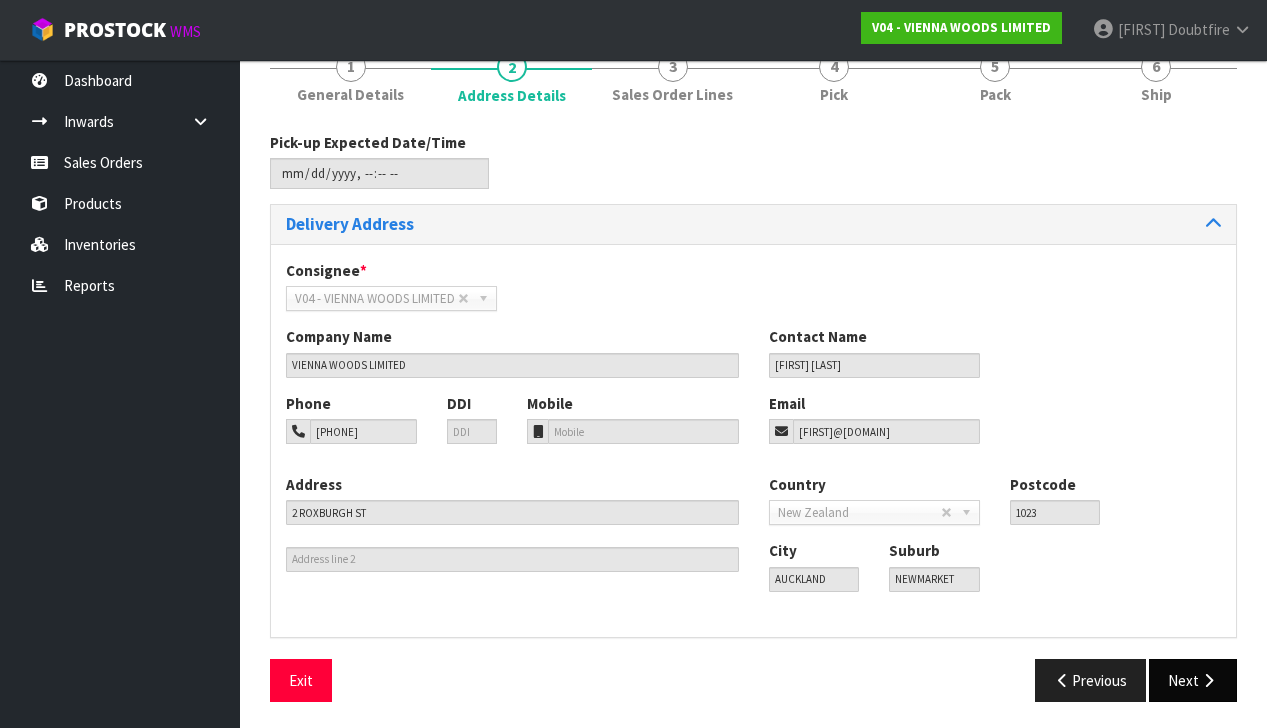 scroll, scrollTop: 182, scrollLeft: 0, axis: vertical 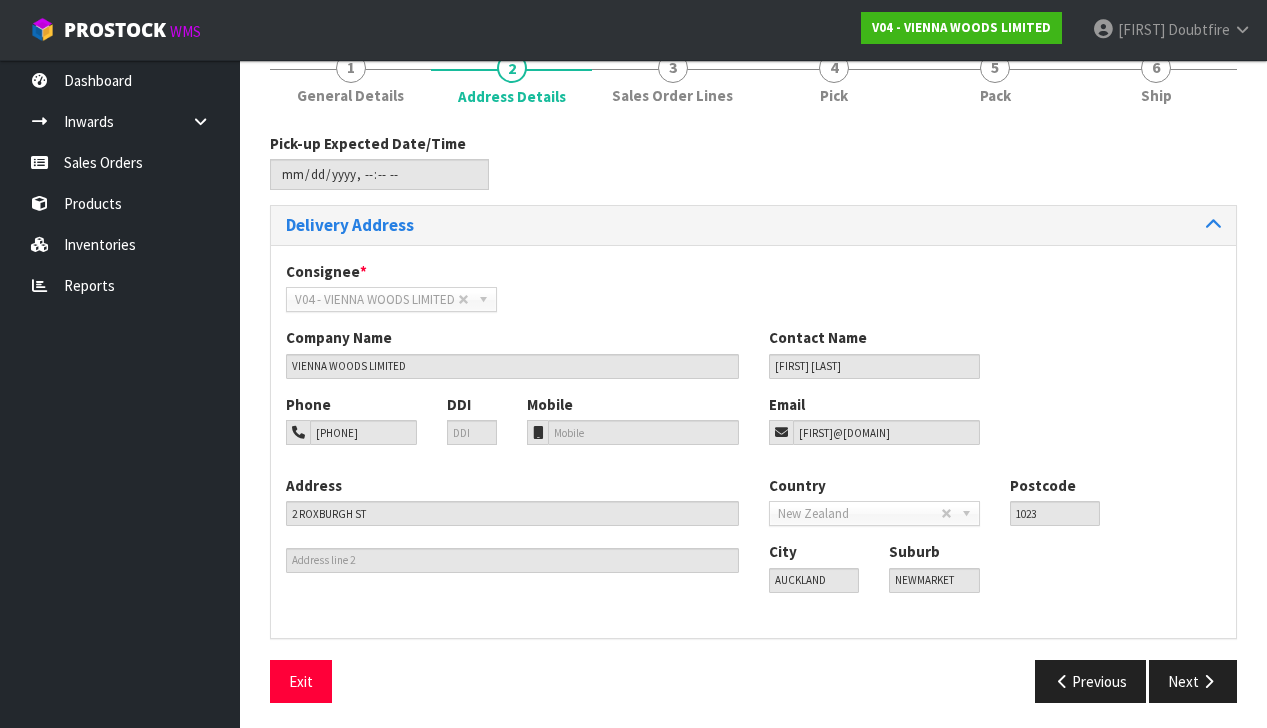 click on "Next" at bounding box center [1193, 681] 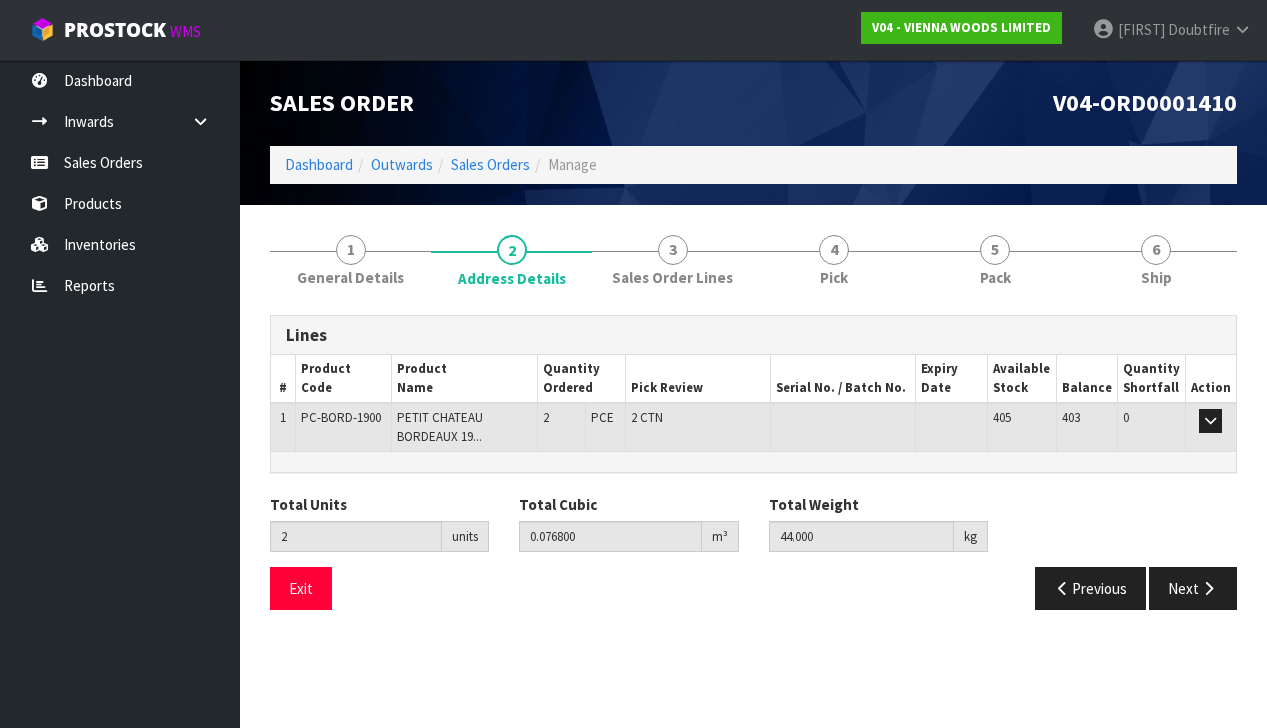 scroll, scrollTop: 0, scrollLeft: 0, axis: both 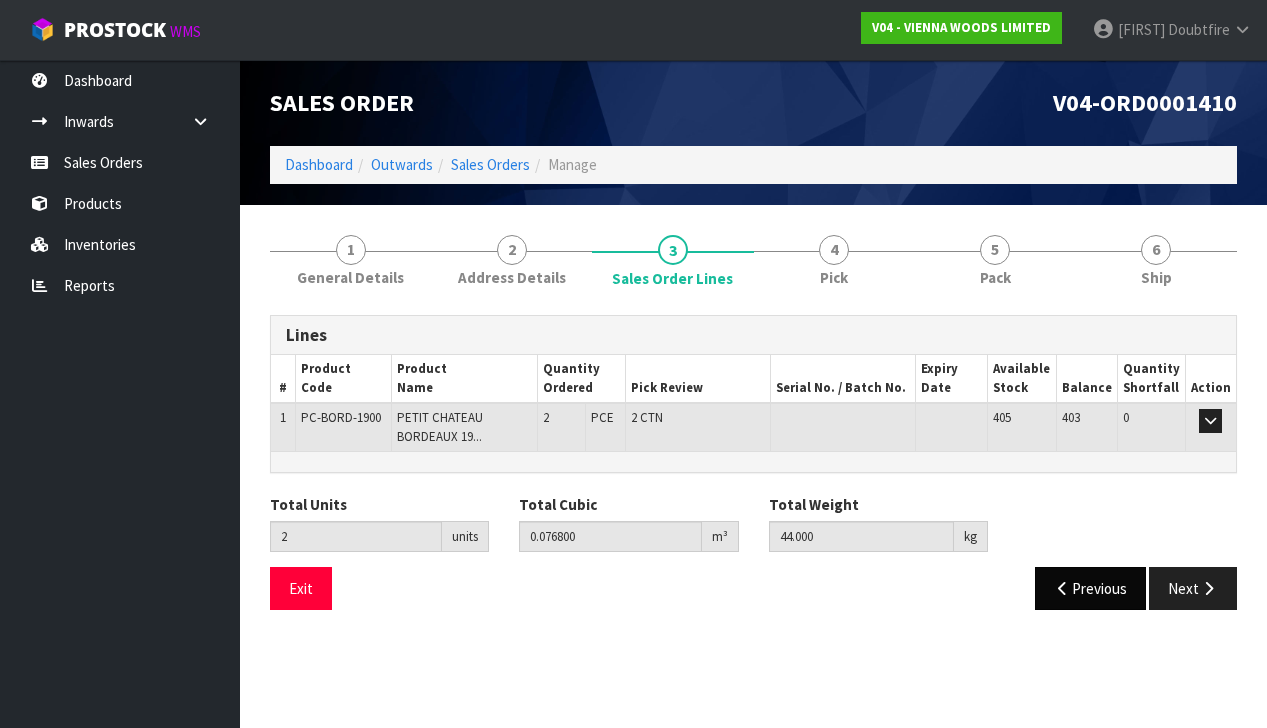 click on "Previous" at bounding box center (1091, 588) 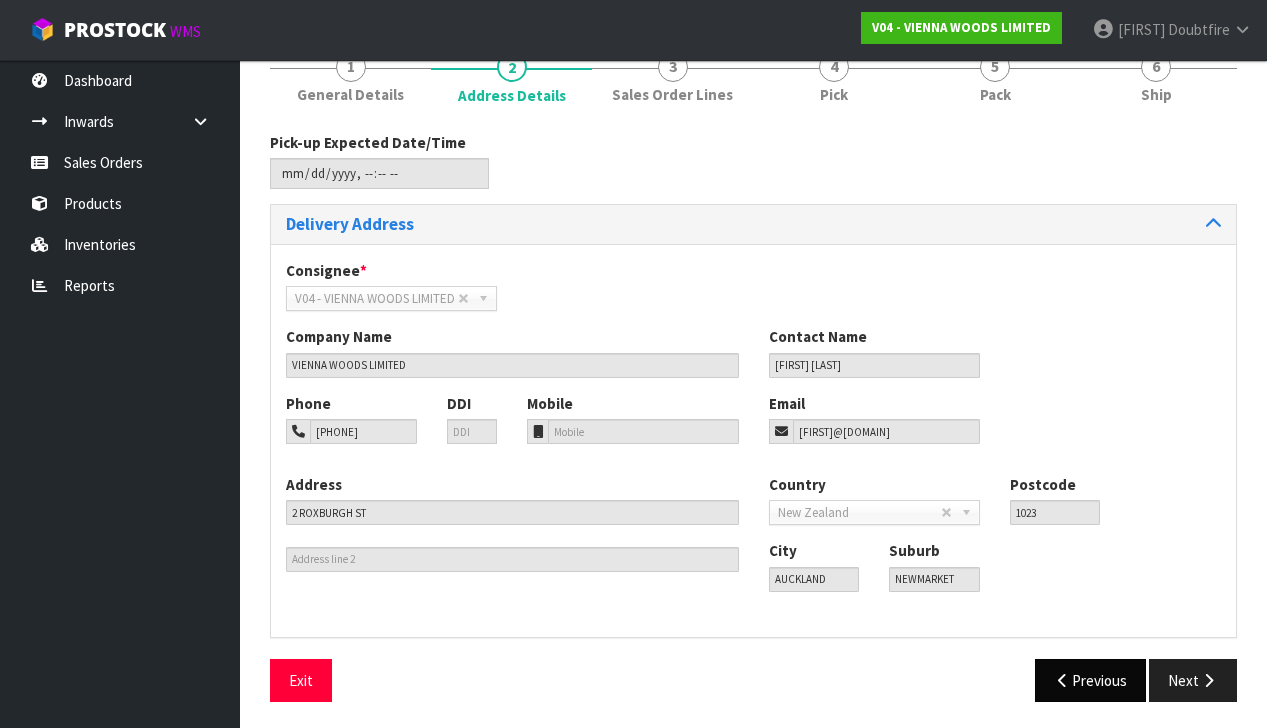 scroll, scrollTop: 182, scrollLeft: 0, axis: vertical 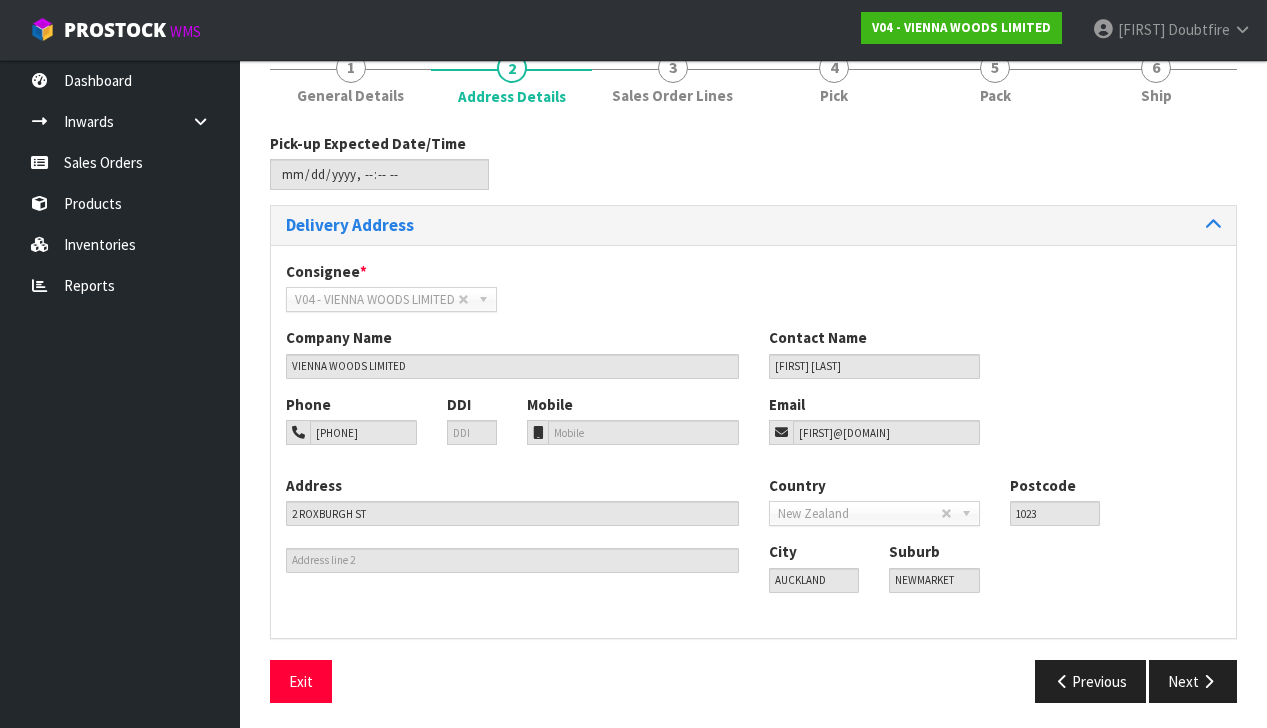 click on "Previous" at bounding box center (1091, 681) 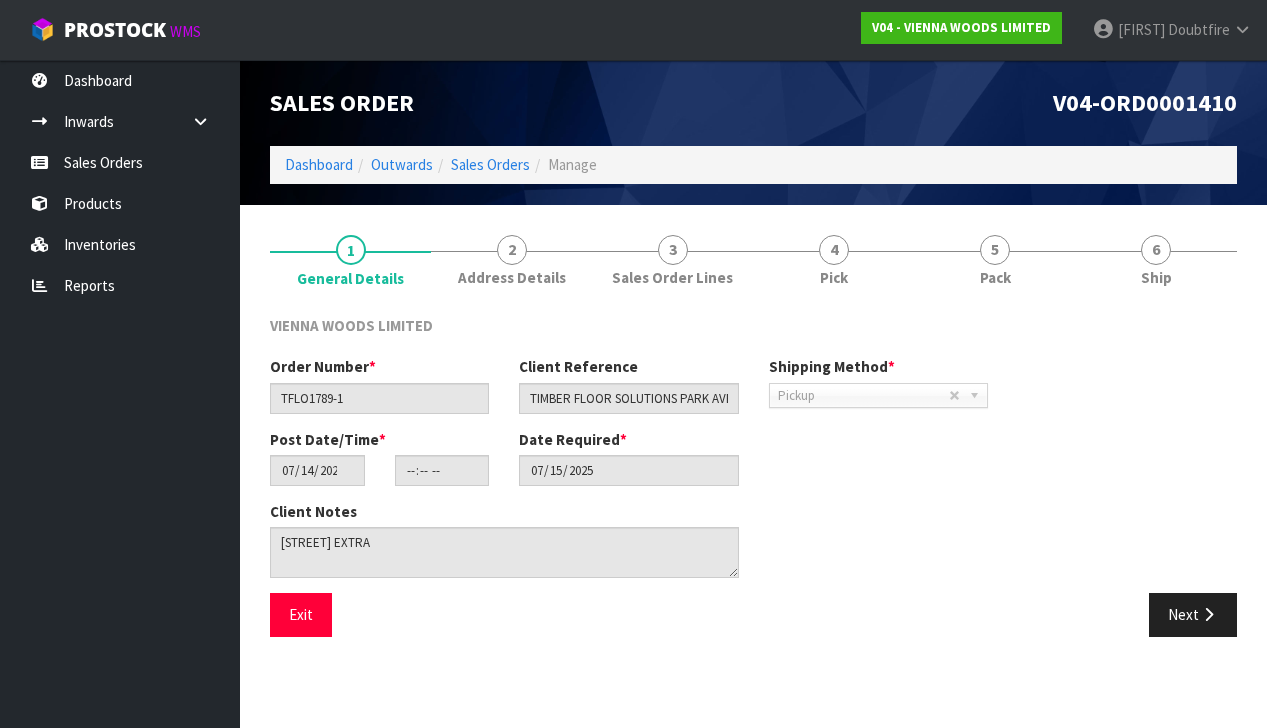 scroll, scrollTop: 0, scrollLeft: 0, axis: both 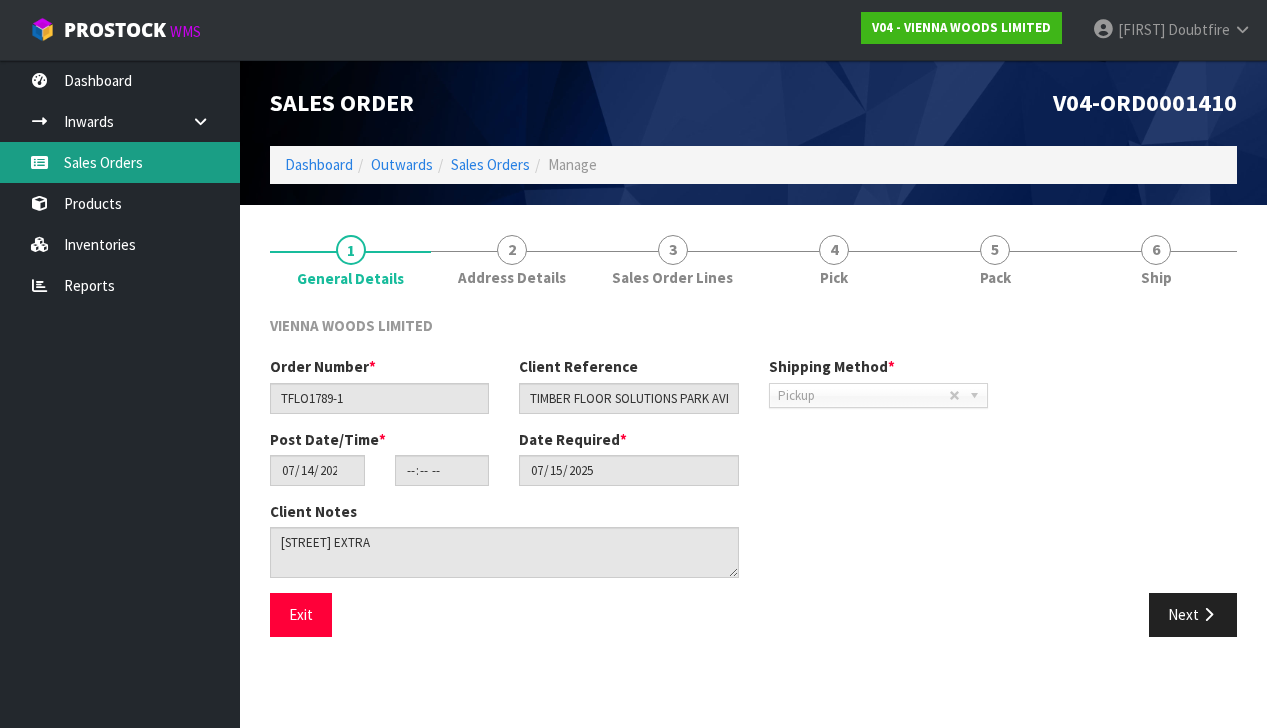 click on "Sales Orders" at bounding box center [120, 162] 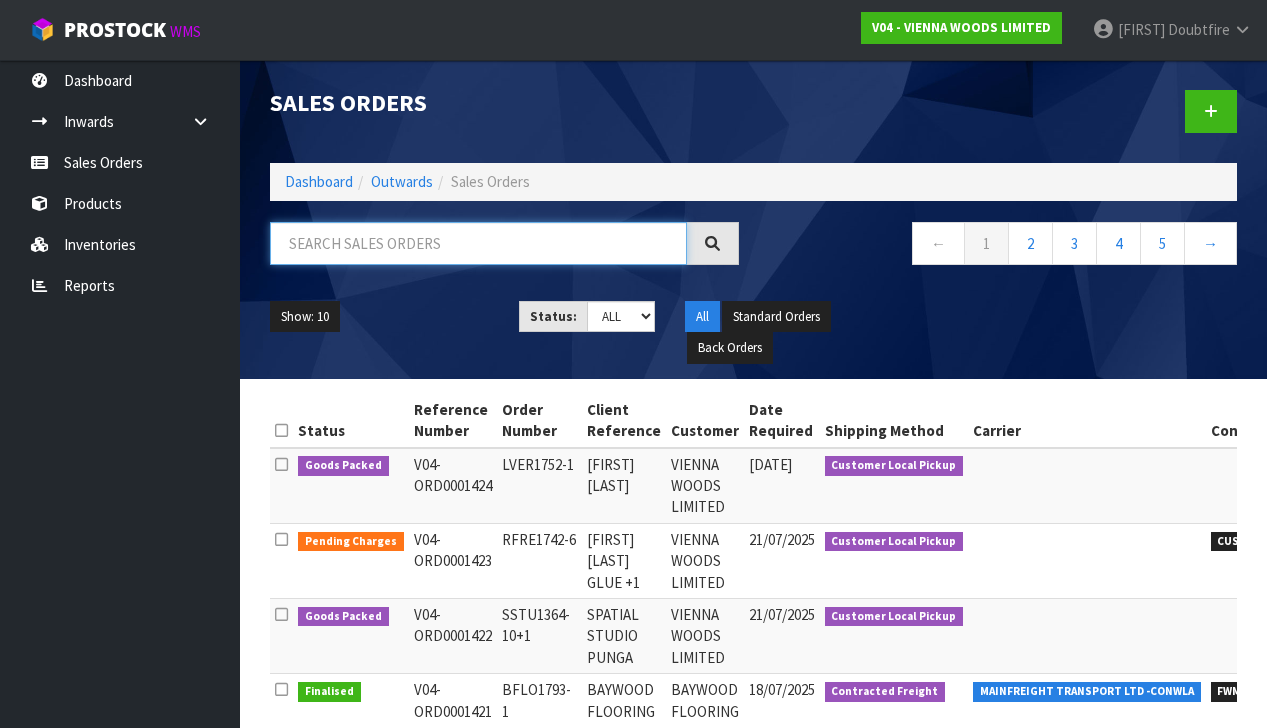 click at bounding box center [478, 243] 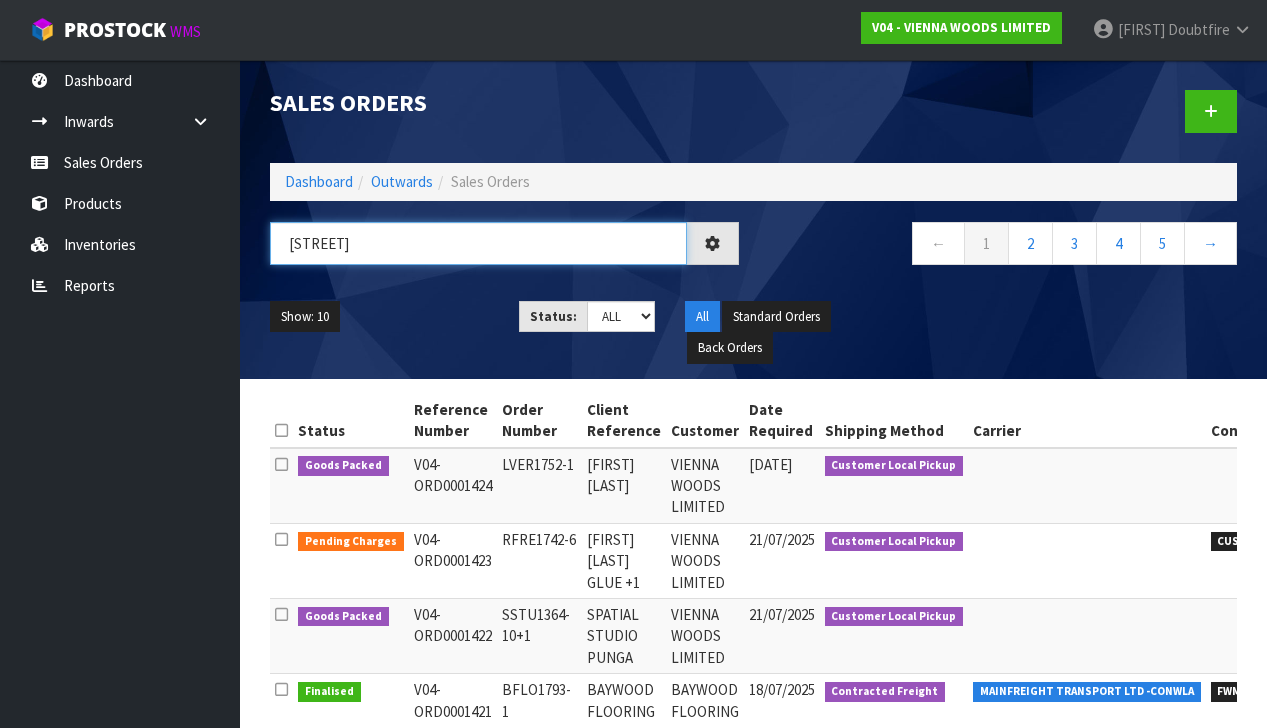 type on "[STREET]" 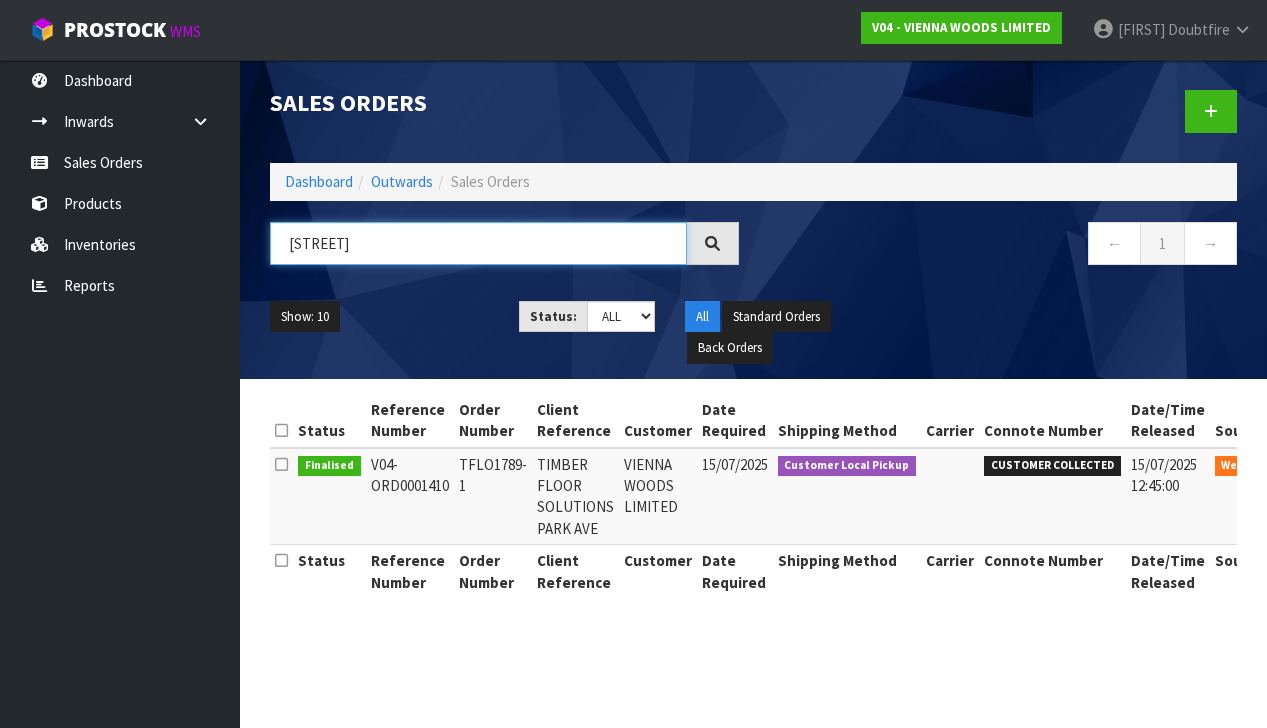 scroll, scrollTop: 0, scrollLeft: 0, axis: both 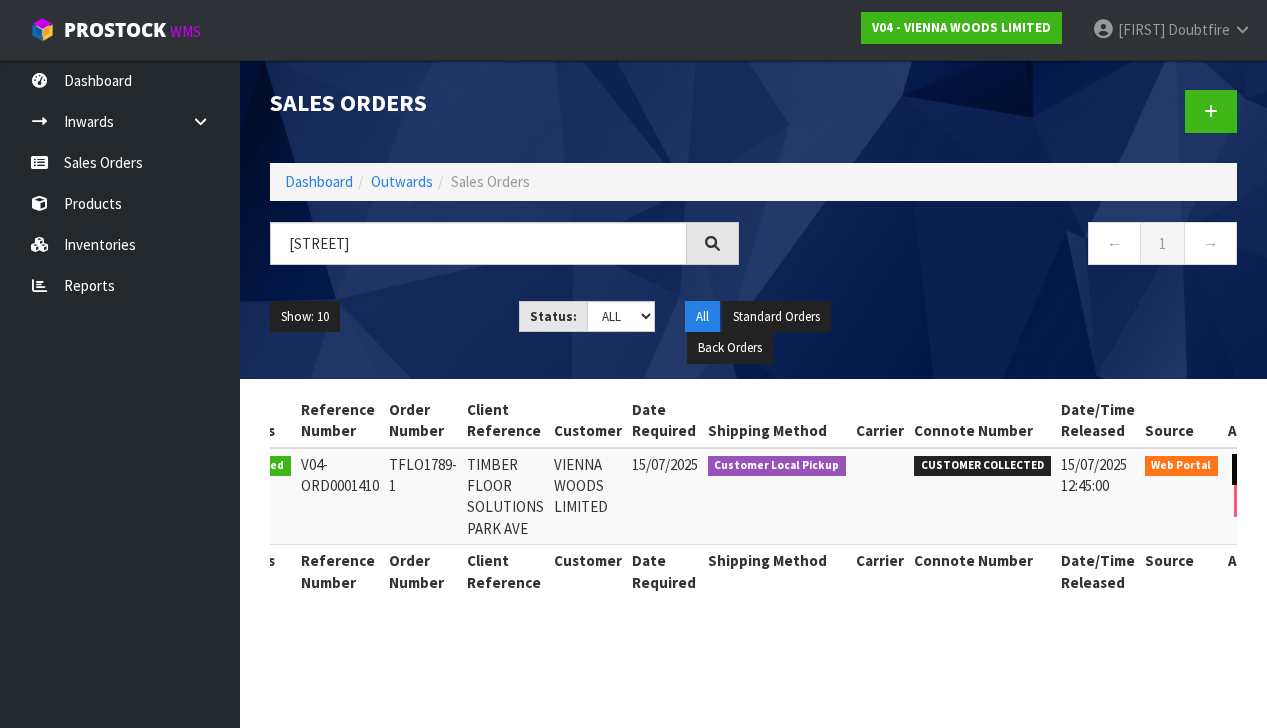click at bounding box center (1250, 469) 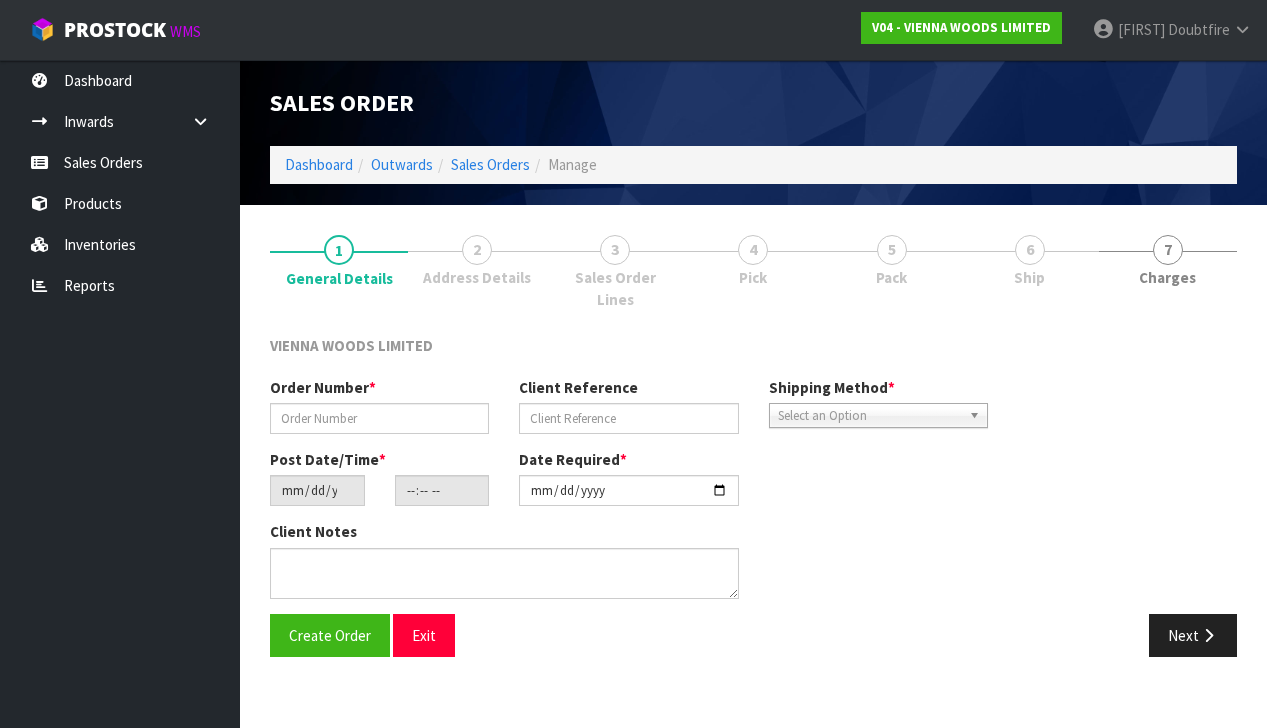 scroll, scrollTop: 0, scrollLeft: 0, axis: both 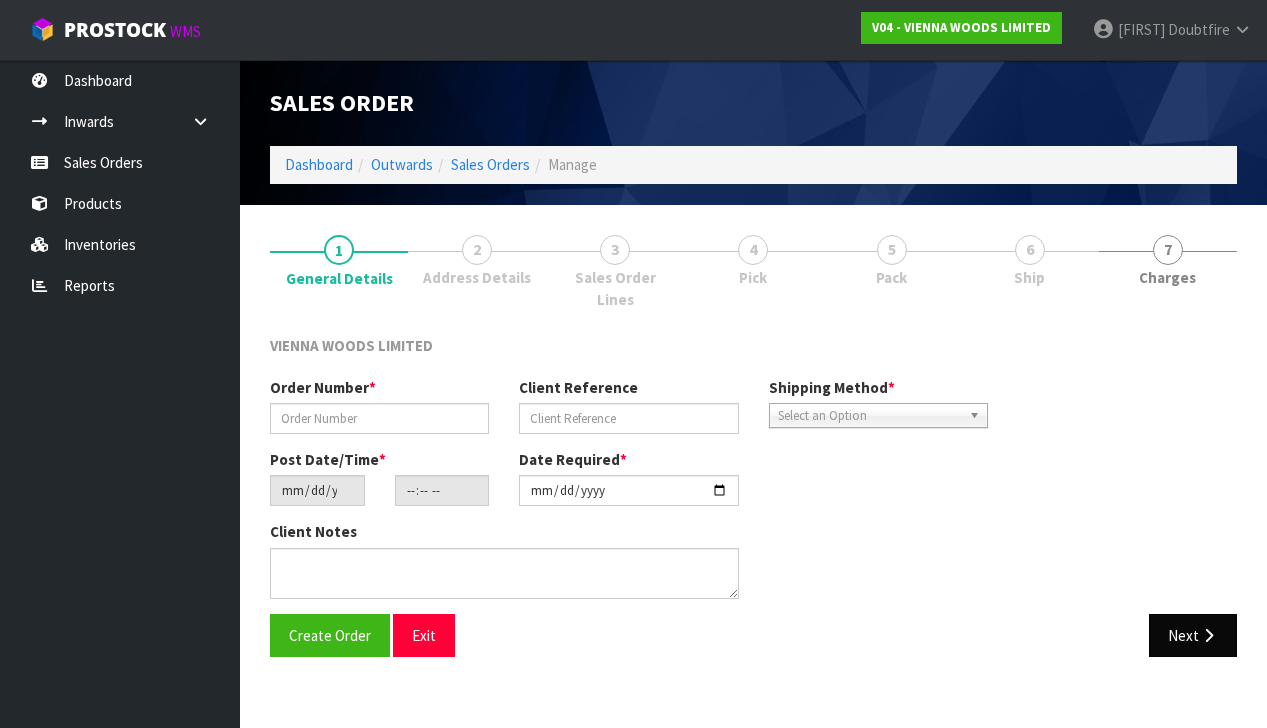 type on "TFLO1789-1" 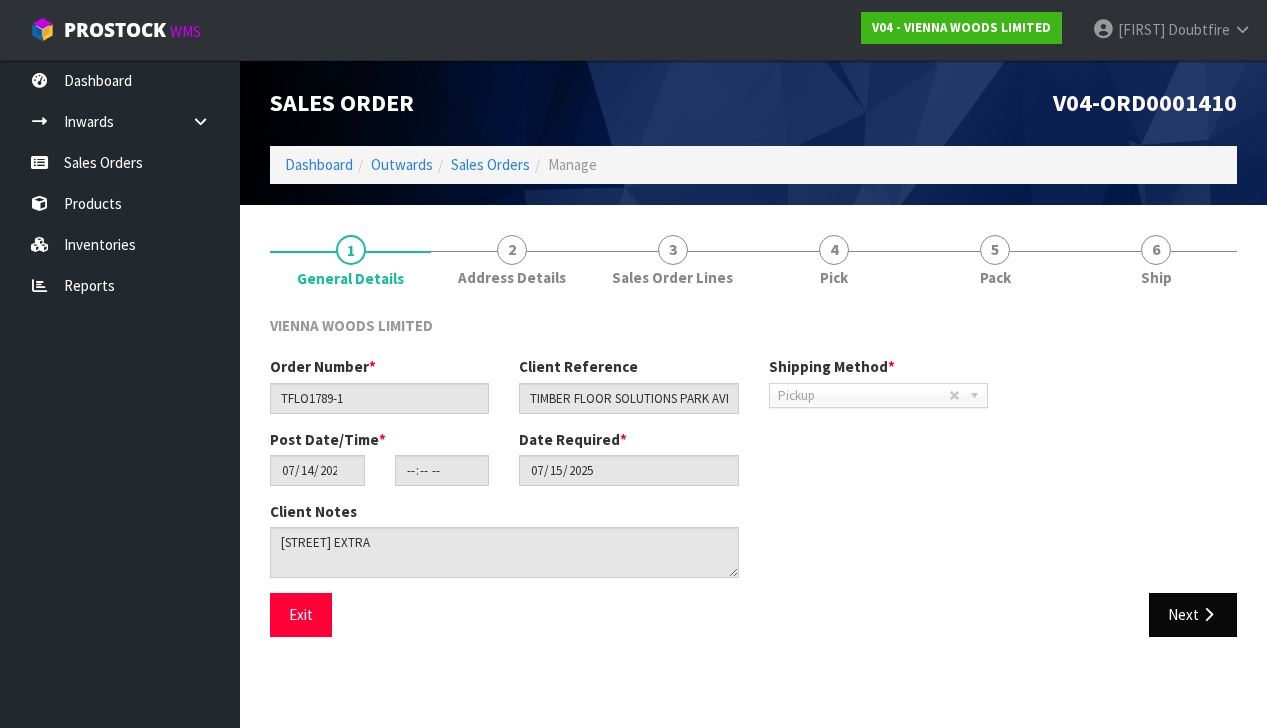 click on "Next" at bounding box center [1193, 614] 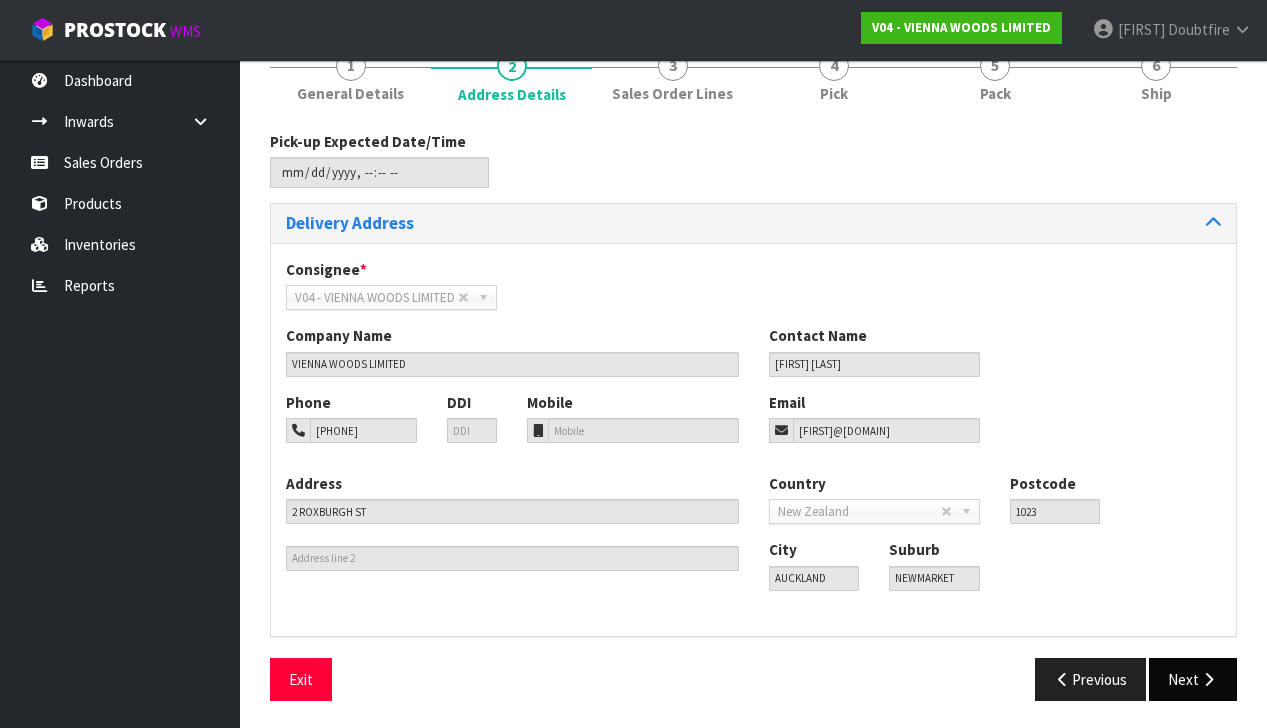 scroll, scrollTop: 183, scrollLeft: 0, axis: vertical 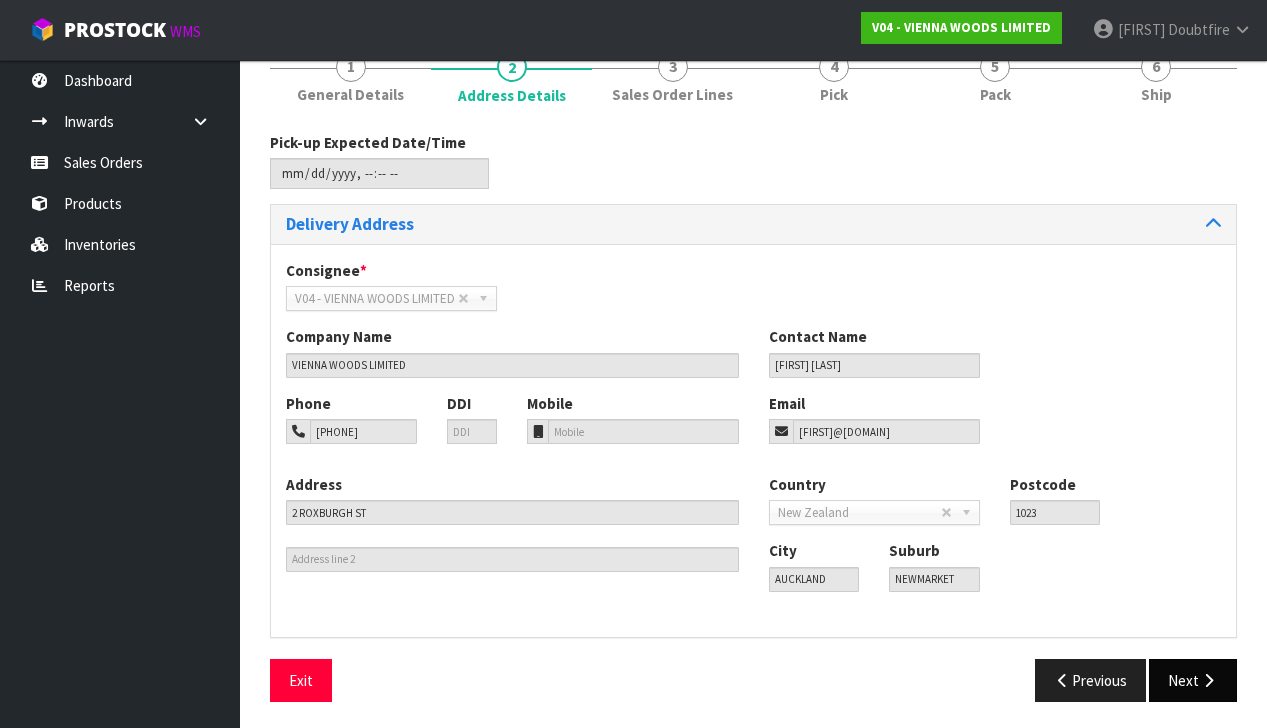 click on "Next" at bounding box center (1193, 680) 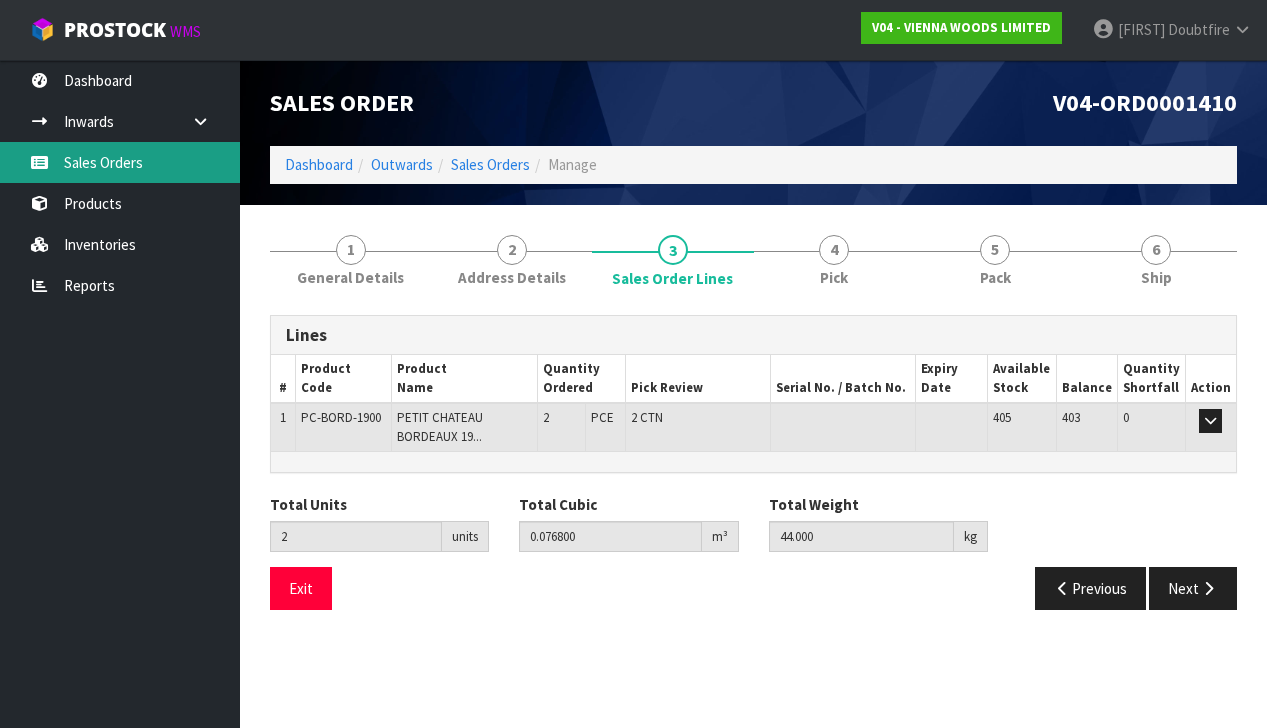 scroll, scrollTop: 1, scrollLeft: 0, axis: vertical 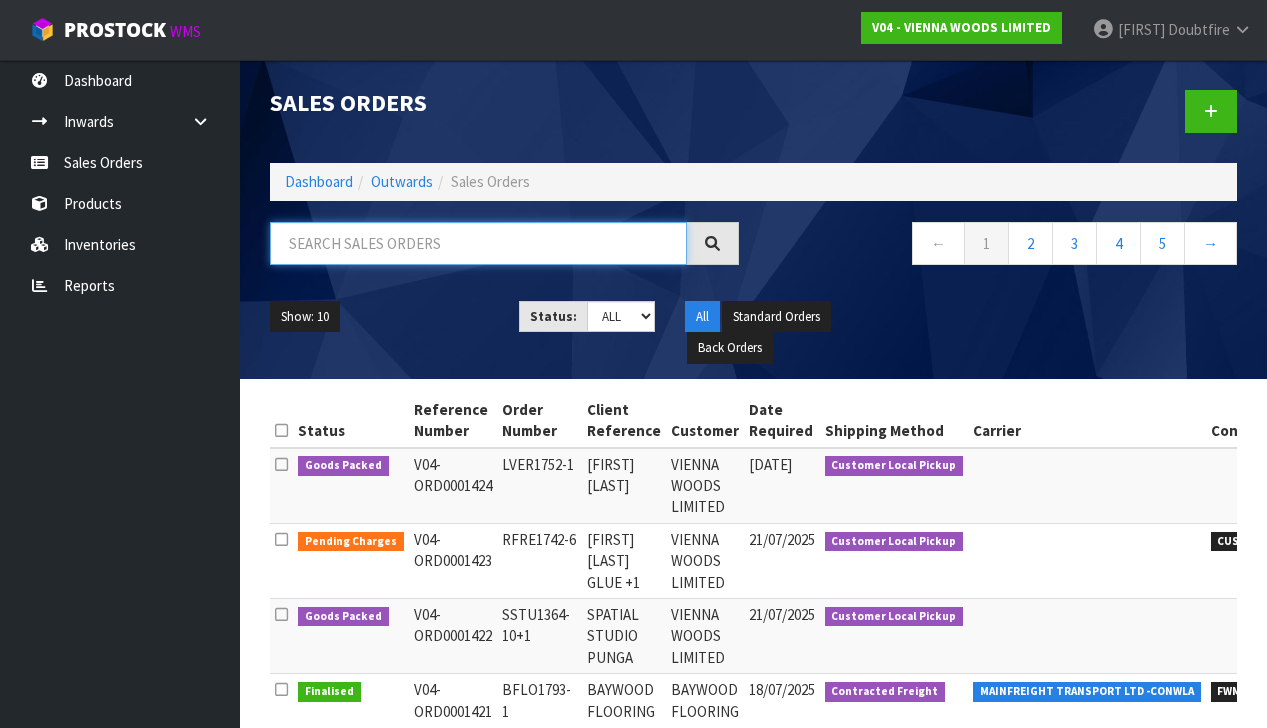 click at bounding box center [478, 243] 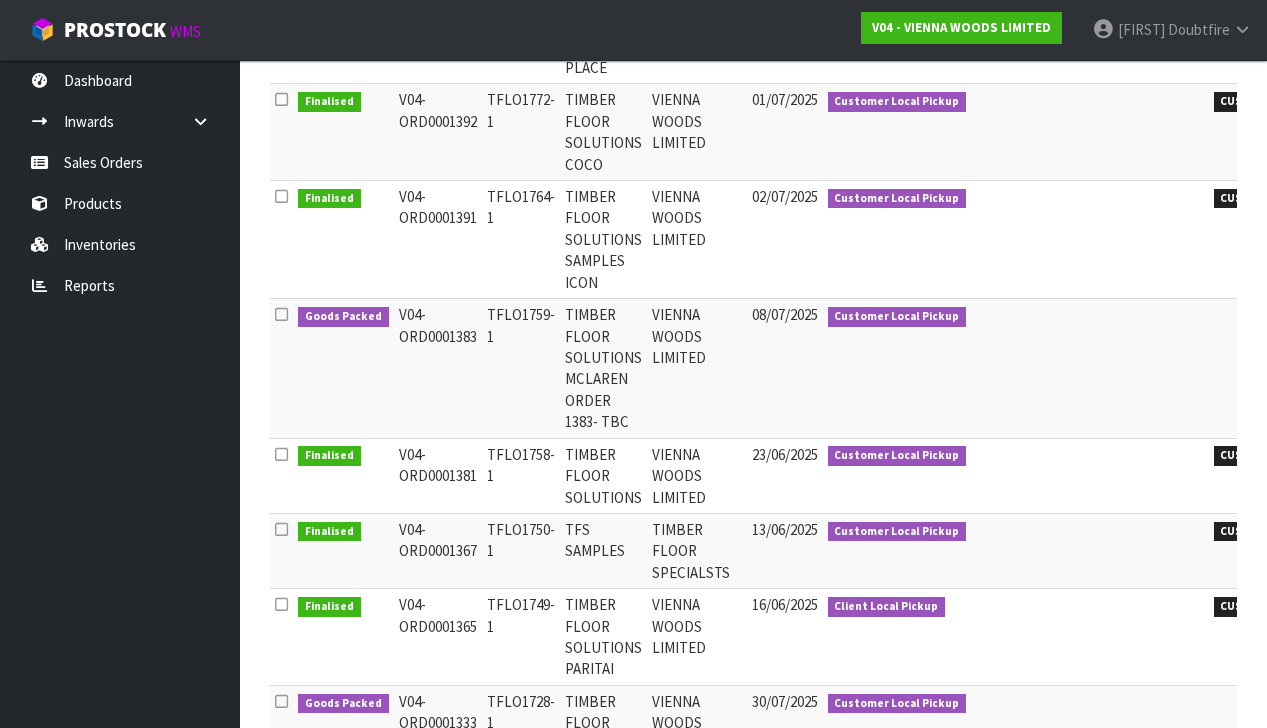 scroll, scrollTop: 605, scrollLeft: 0, axis: vertical 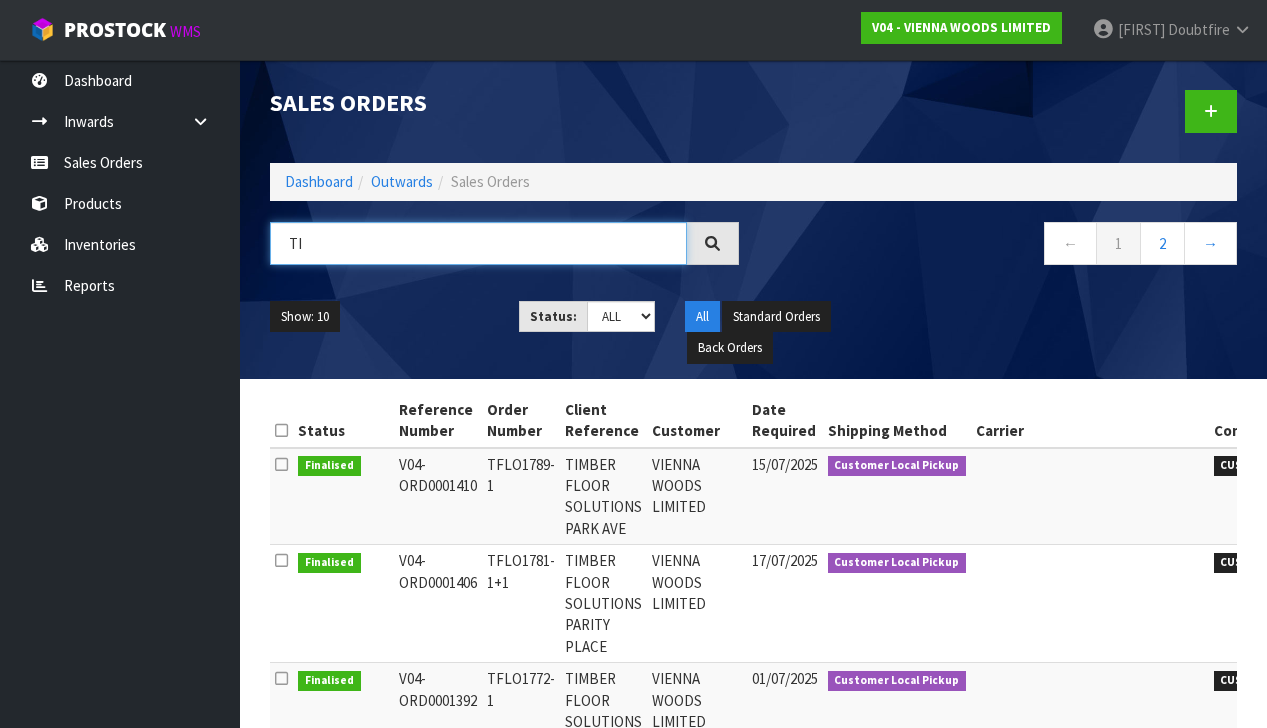type on "T" 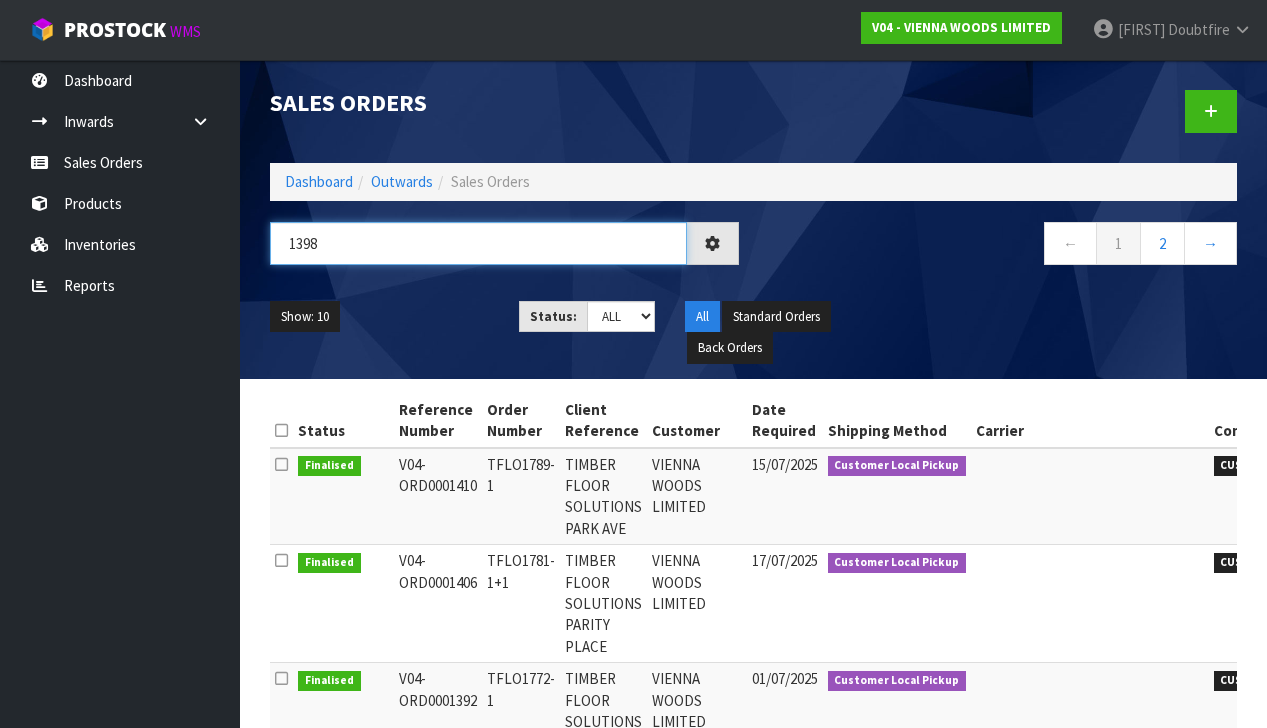 type on "1398" 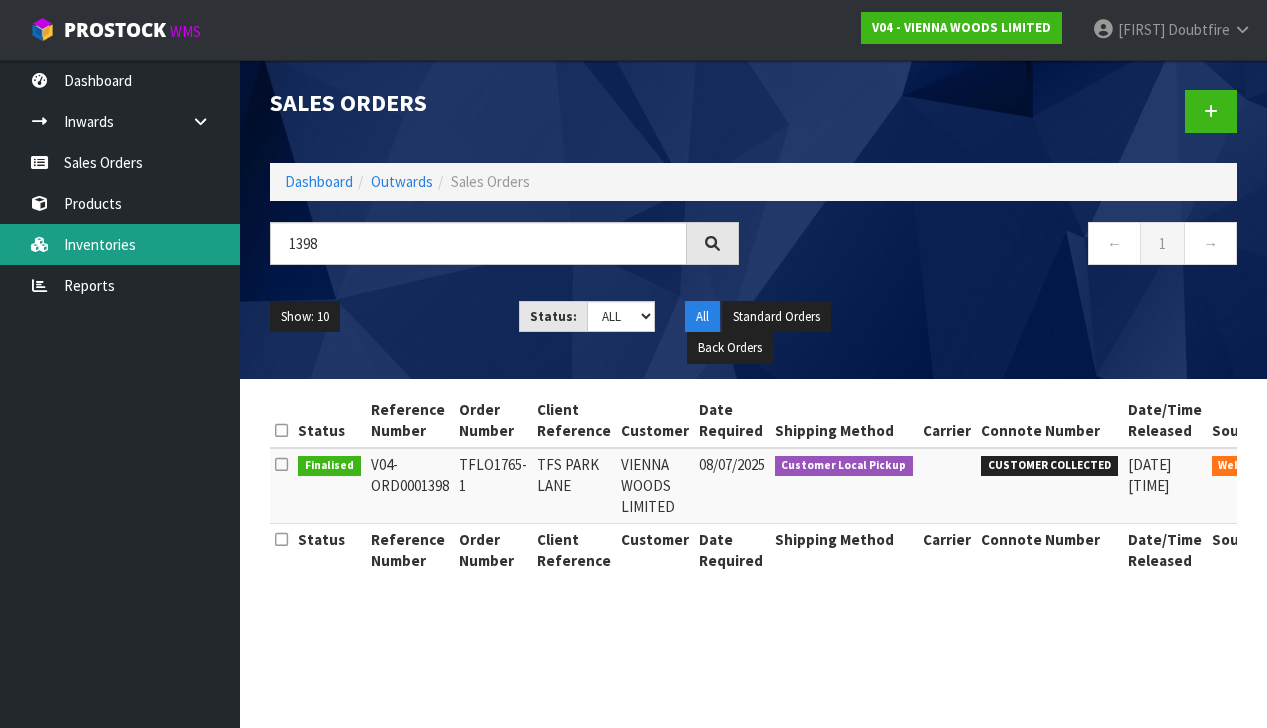 click on "Inventories" at bounding box center [120, 244] 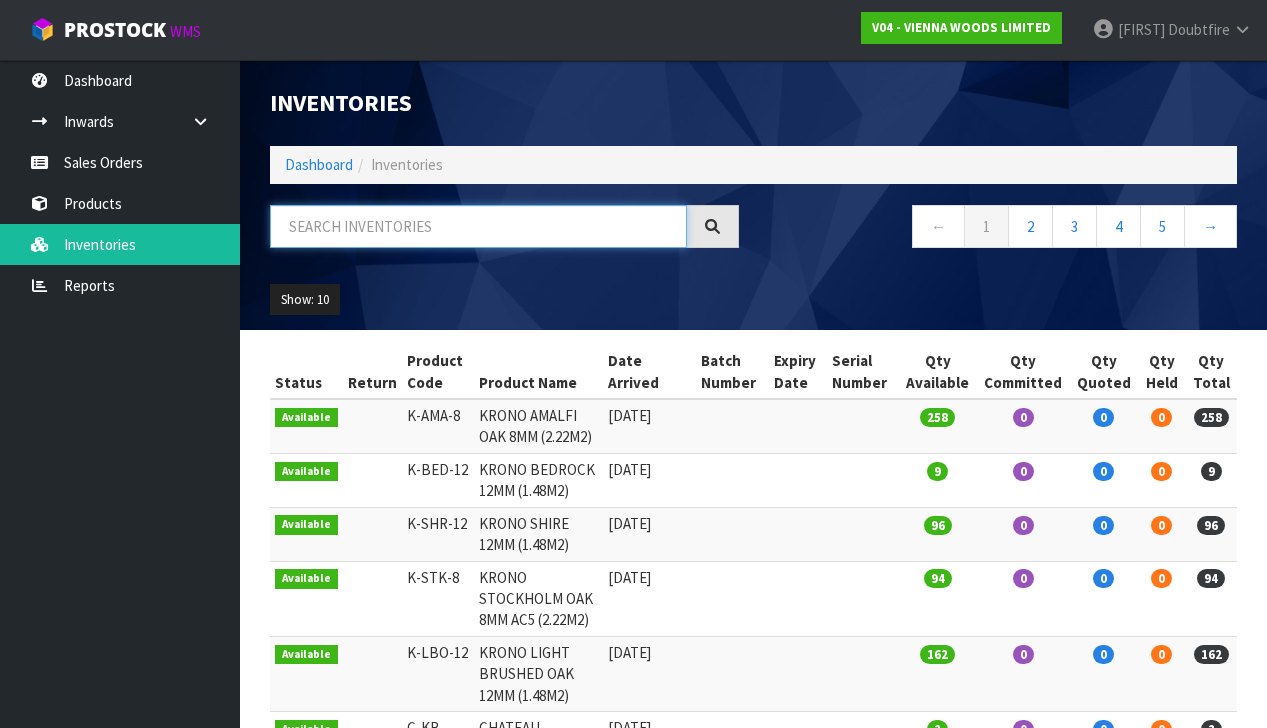 click at bounding box center [478, 226] 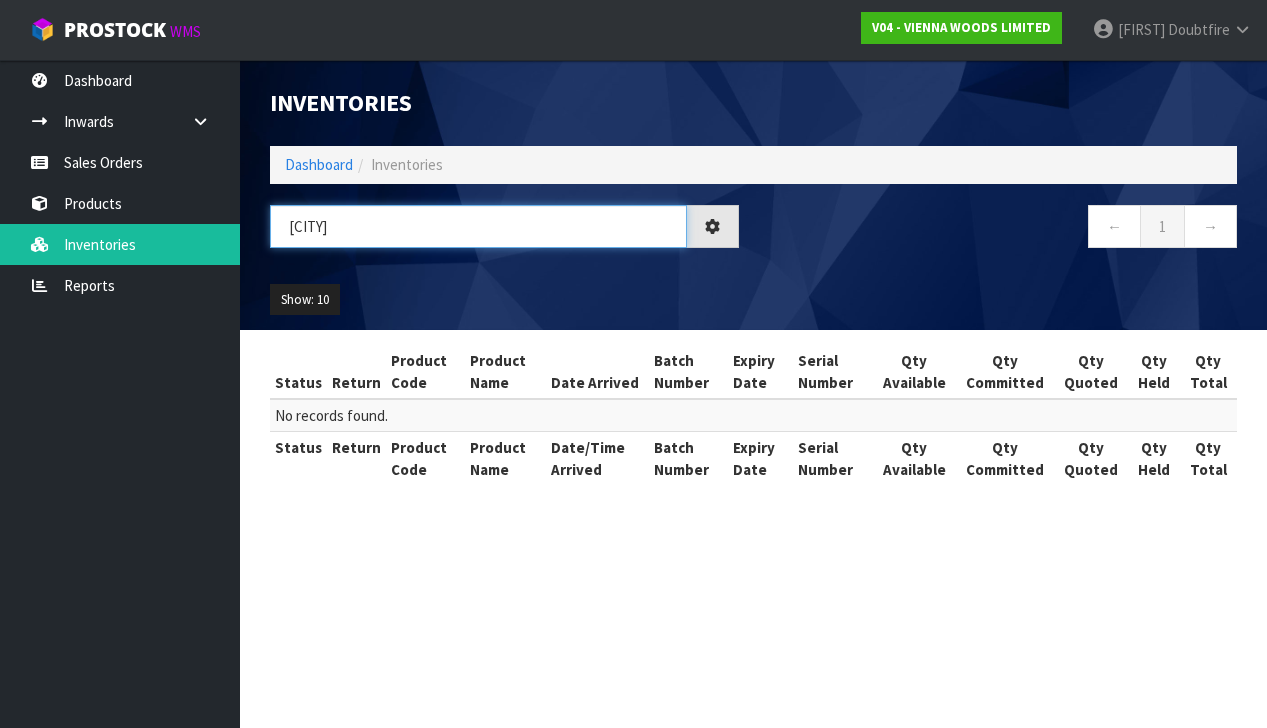 type on "[CITY]" 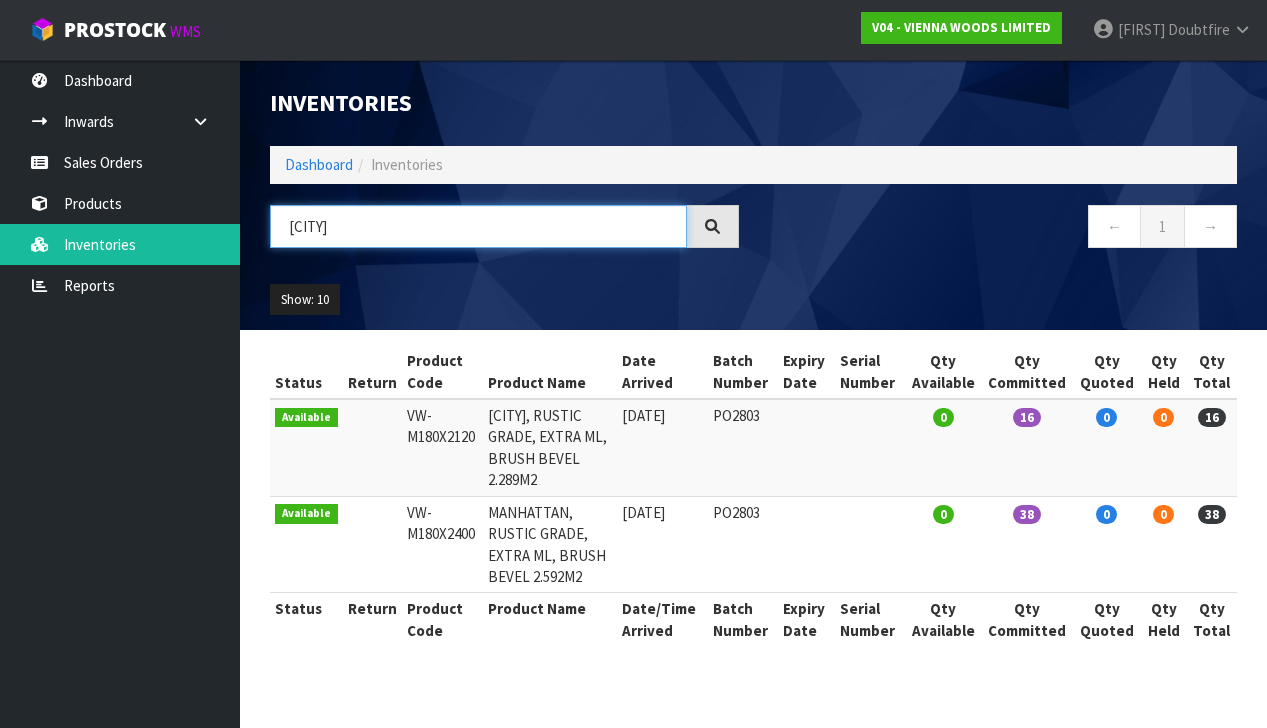 scroll, scrollTop: 0, scrollLeft: 0, axis: both 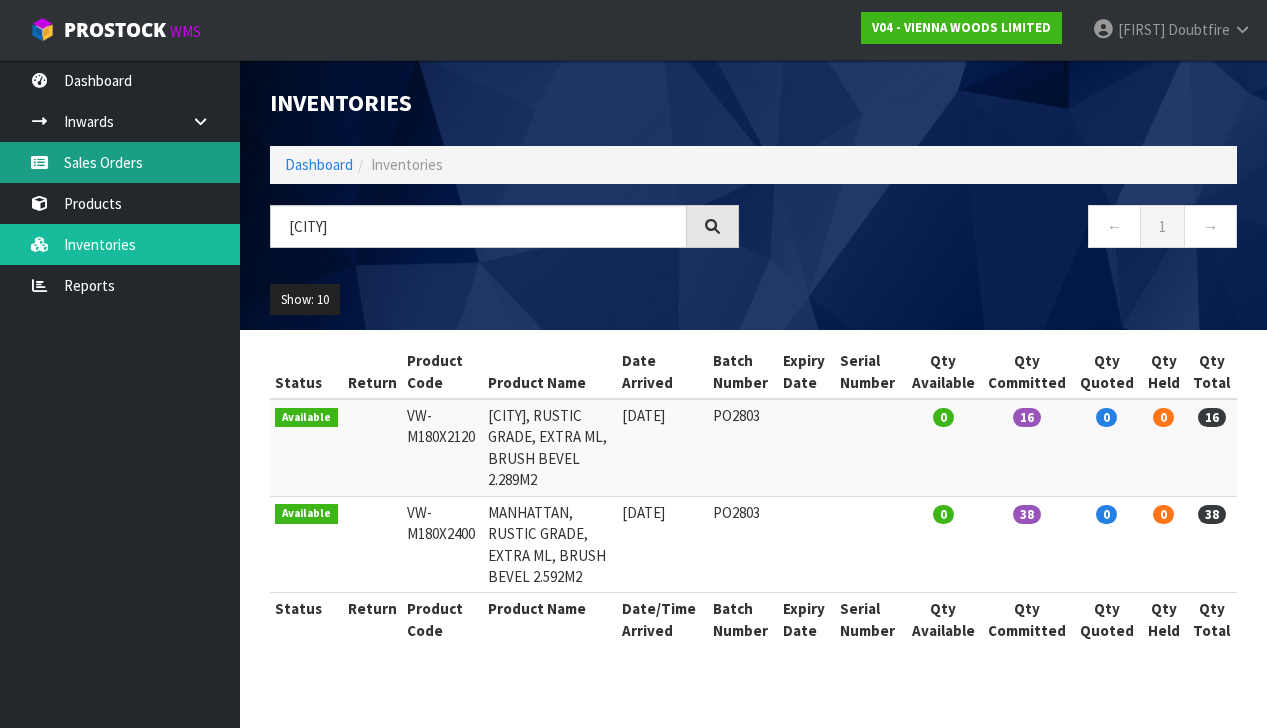click on "Sales Orders" at bounding box center [120, 162] 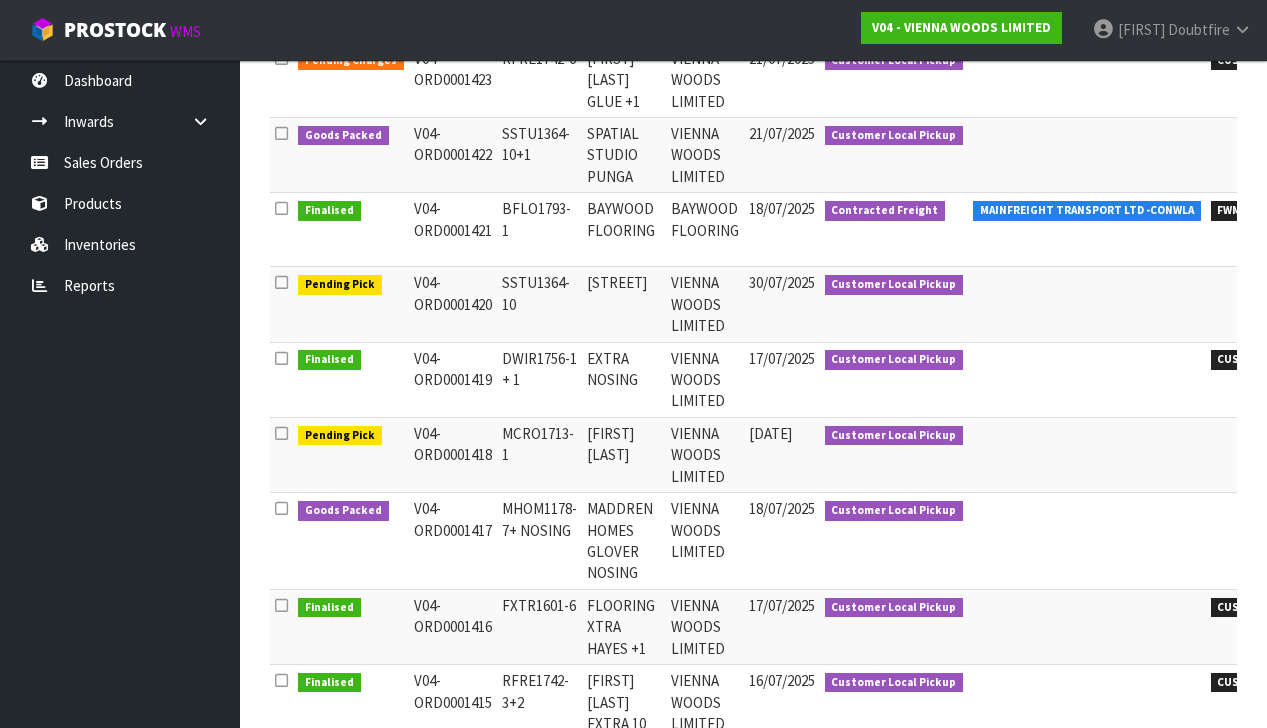 scroll, scrollTop: 485, scrollLeft: 0, axis: vertical 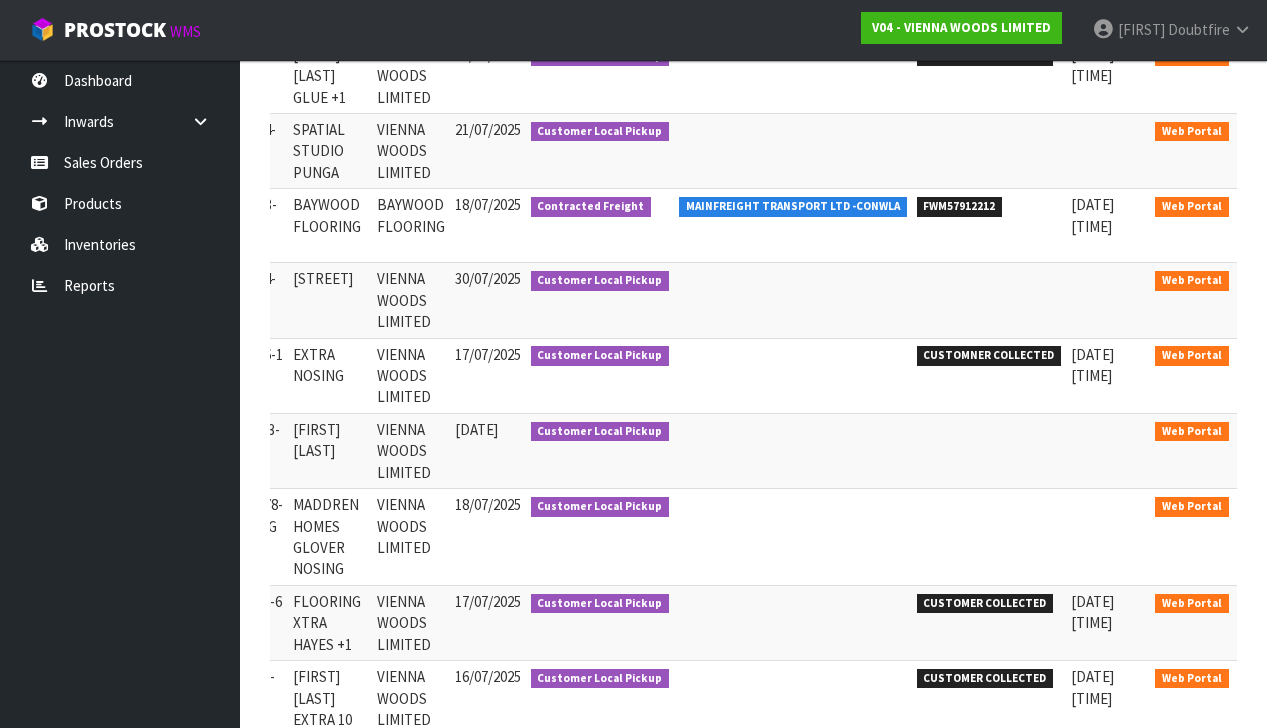 click at bounding box center [1261, 509] 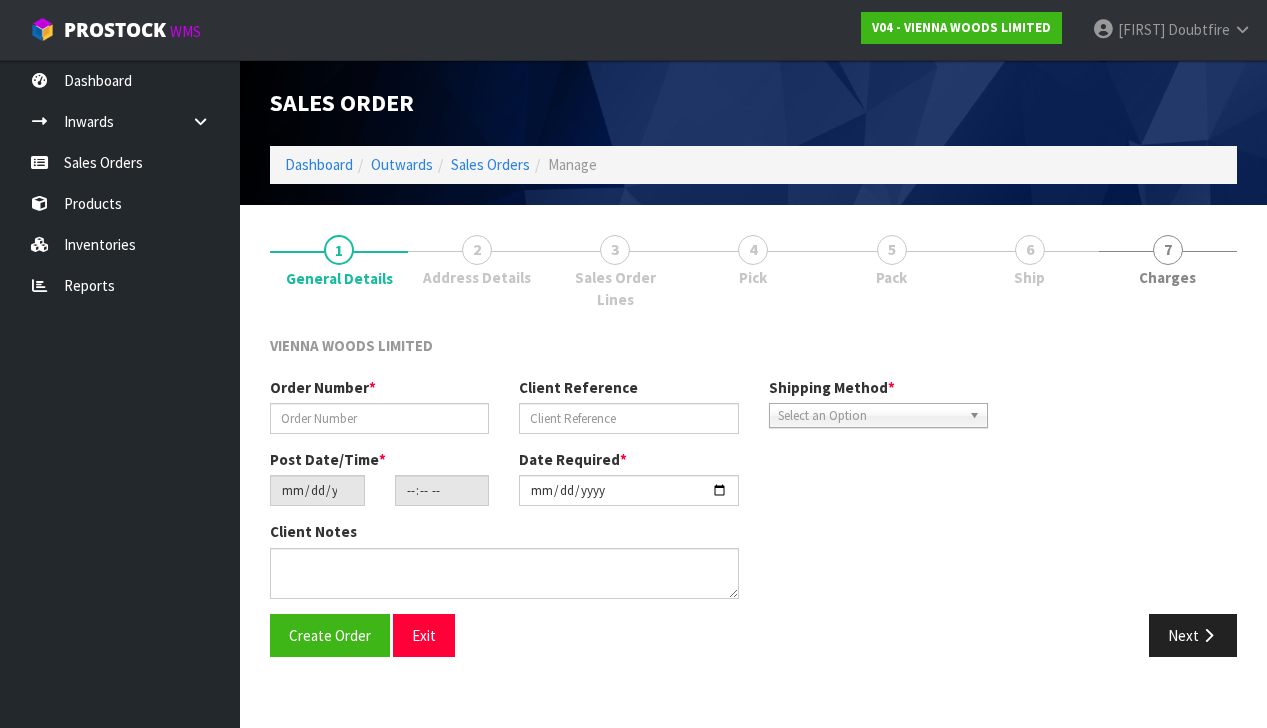 scroll, scrollTop: 0, scrollLeft: 0, axis: both 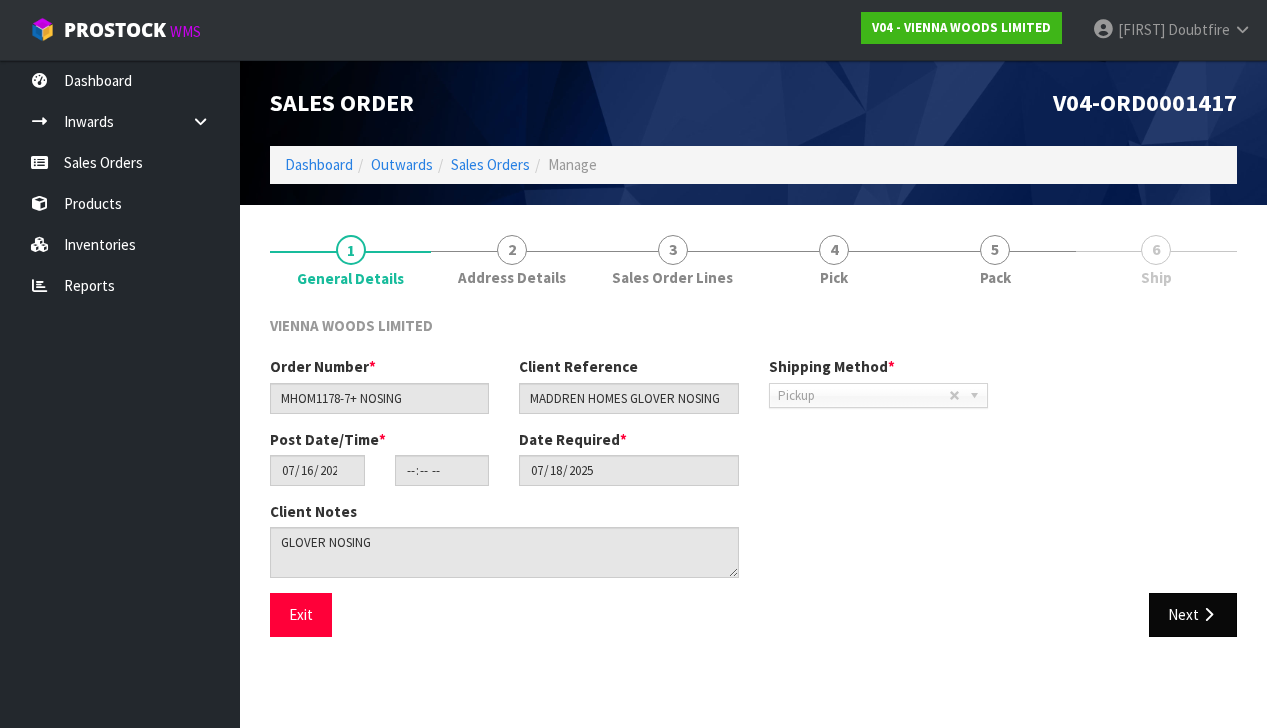click on "Next" at bounding box center (1193, 614) 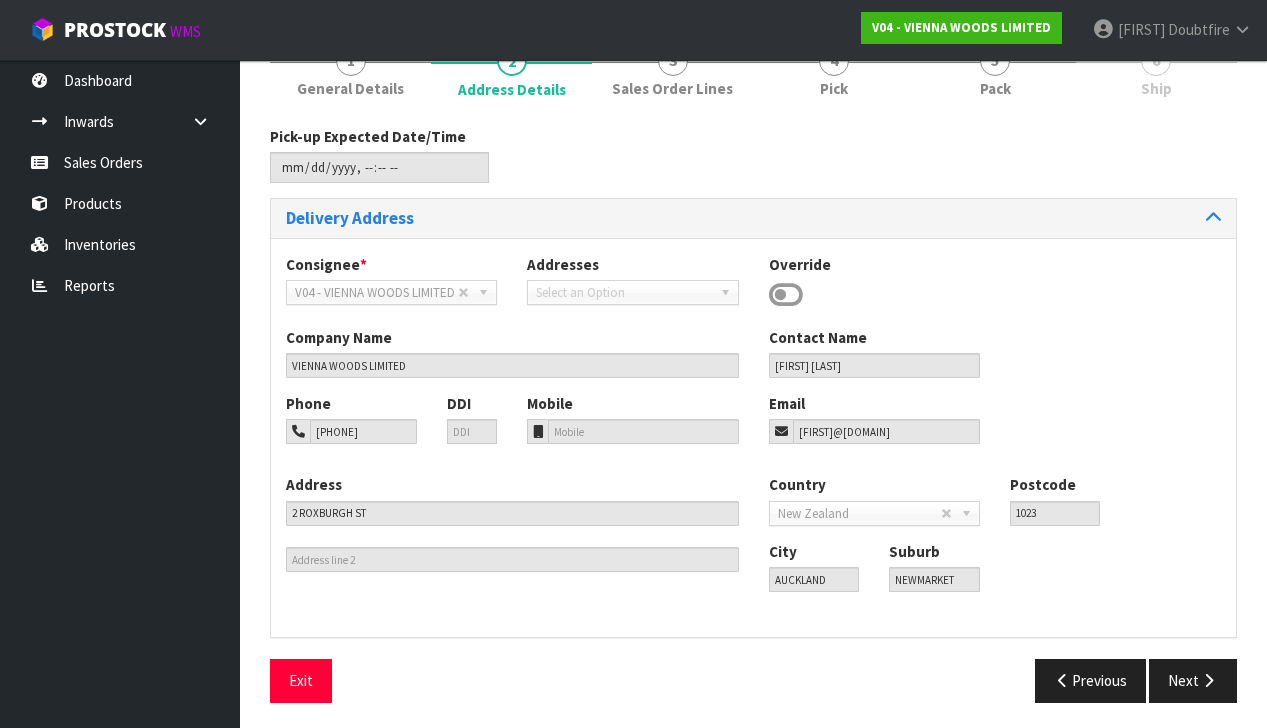 scroll, scrollTop: 188, scrollLeft: 0, axis: vertical 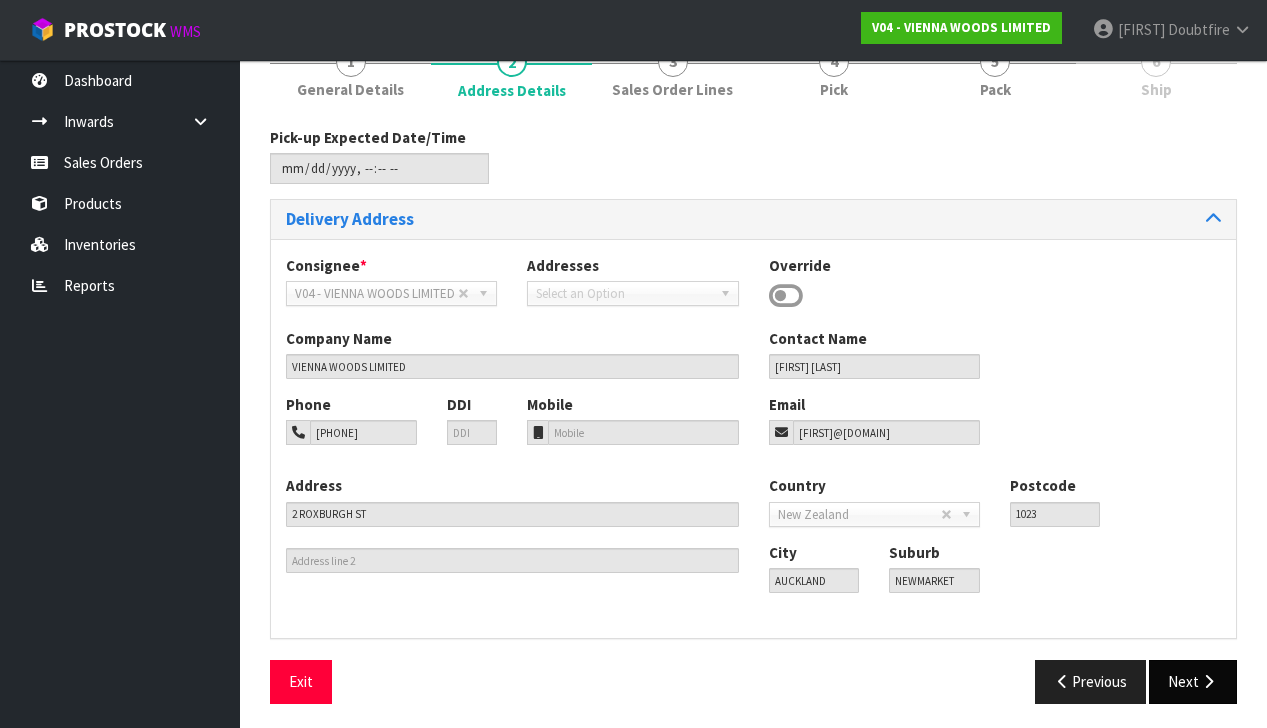 click on "Next" at bounding box center [1193, 681] 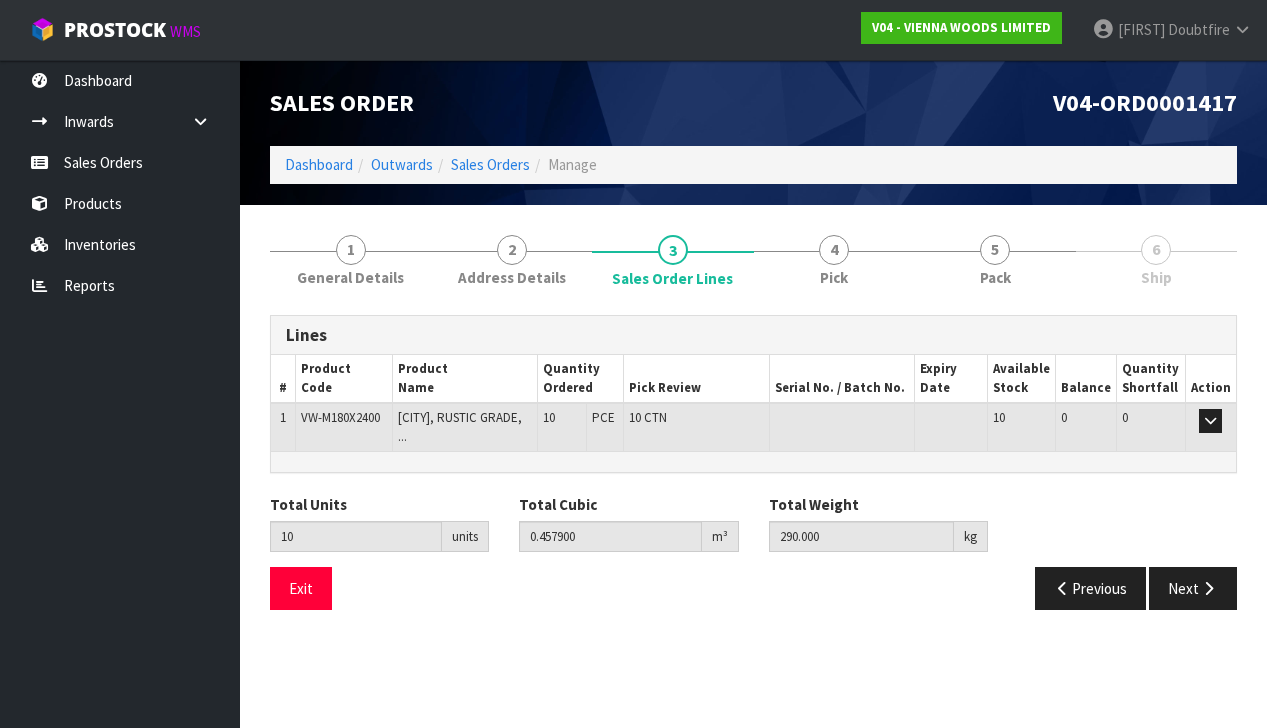 scroll, scrollTop: 0, scrollLeft: 0, axis: both 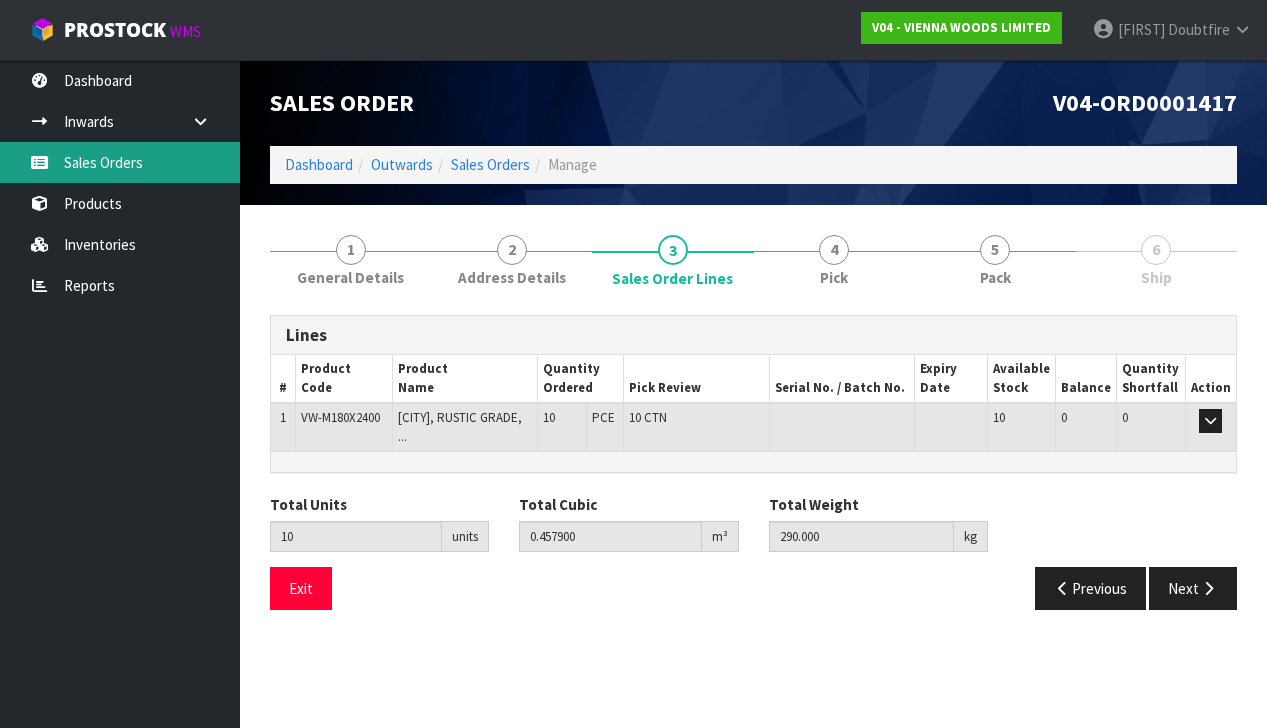 click on "Sales Orders" at bounding box center [120, 162] 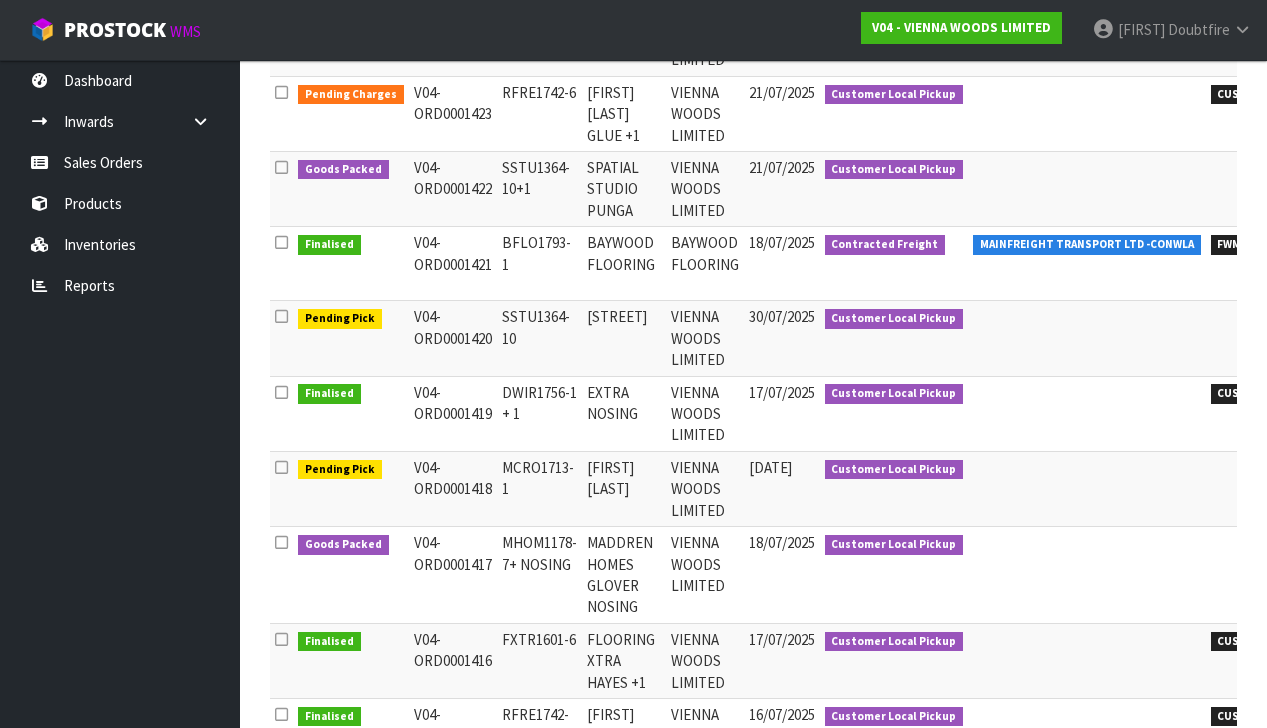 scroll, scrollTop: 445, scrollLeft: 0, axis: vertical 